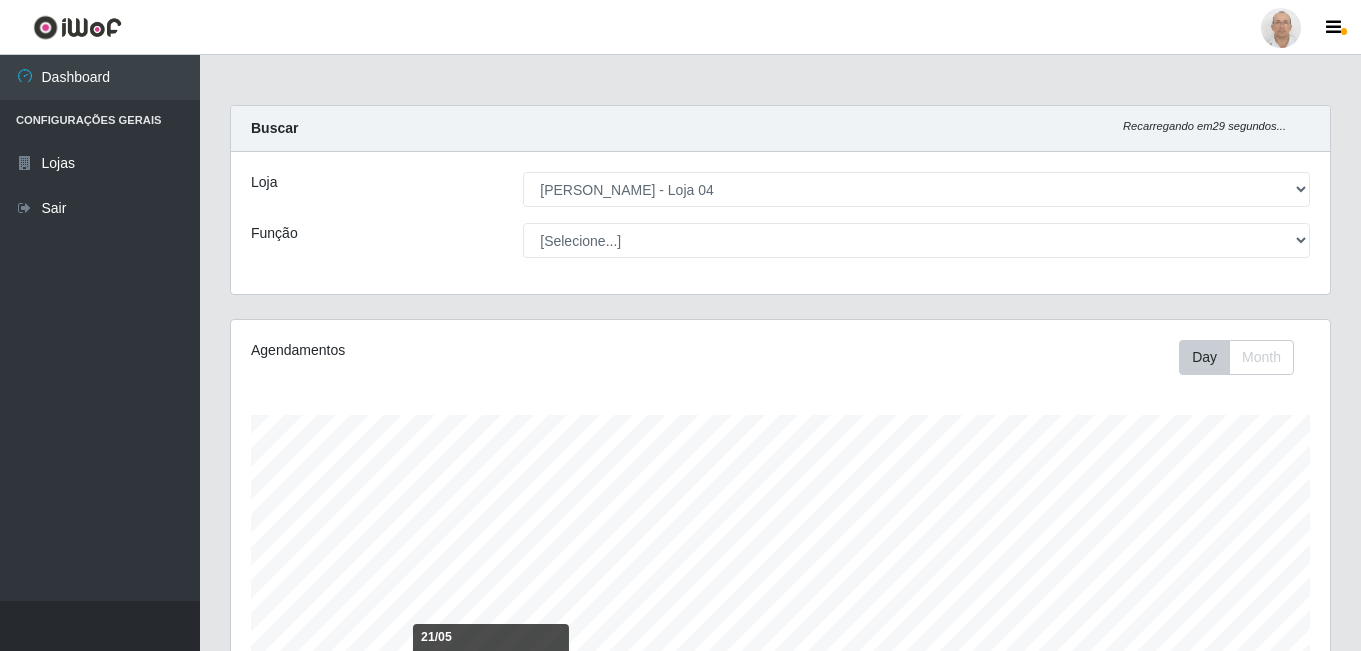 select on "251" 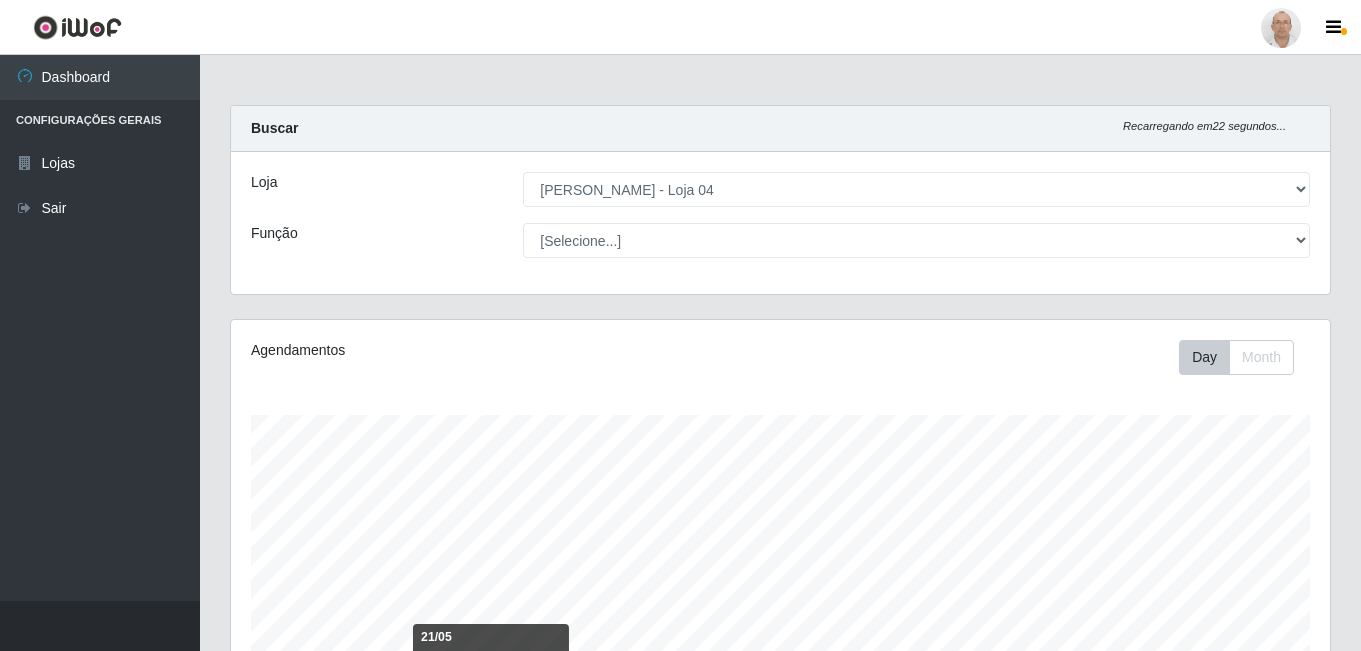 scroll, scrollTop: 999585, scrollLeft: 998901, axis: both 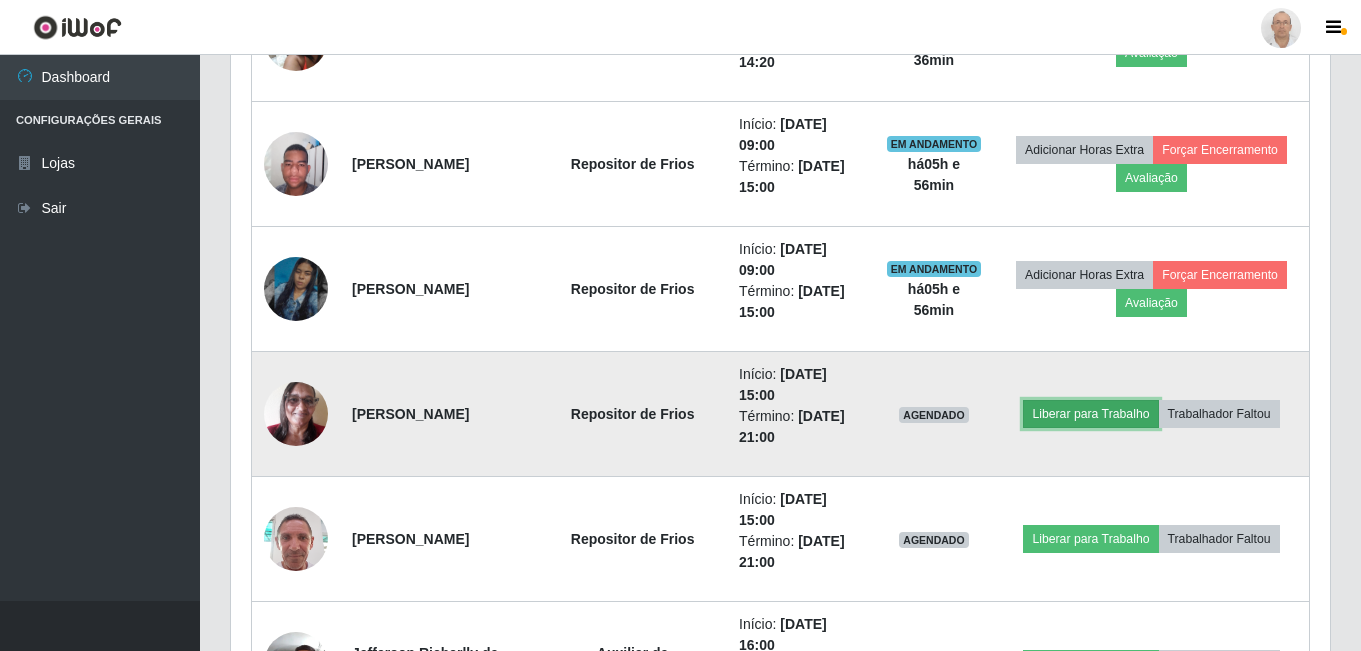 click on "Liberar para Trabalho" at bounding box center (1090, 414) 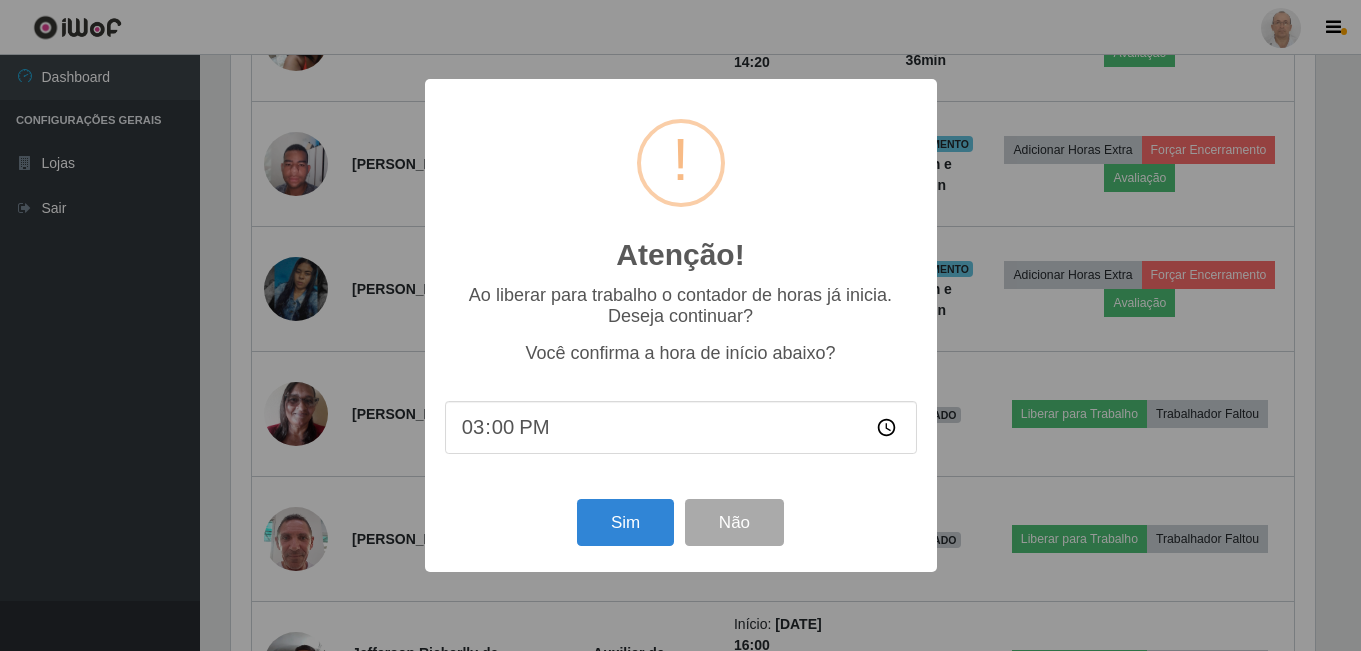 scroll, scrollTop: 999585, scrollLeft: 998911, axis: both 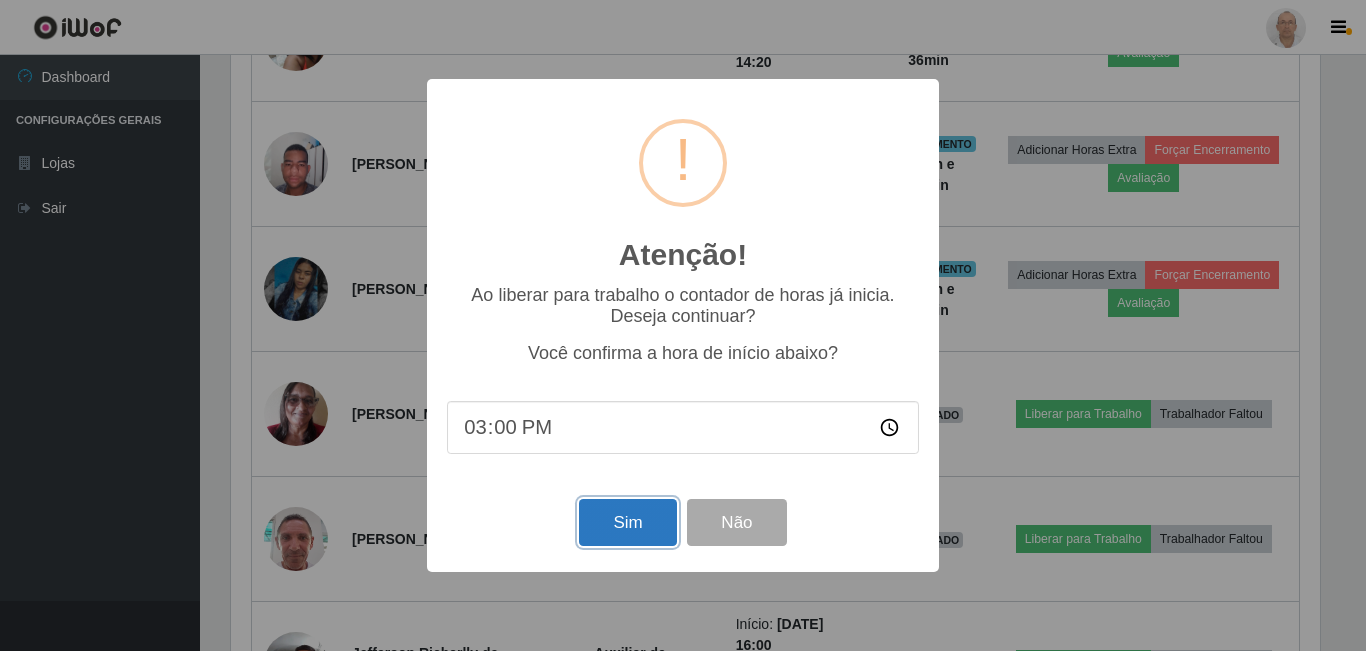 click on "Sim" at bounding box center [627, 522] 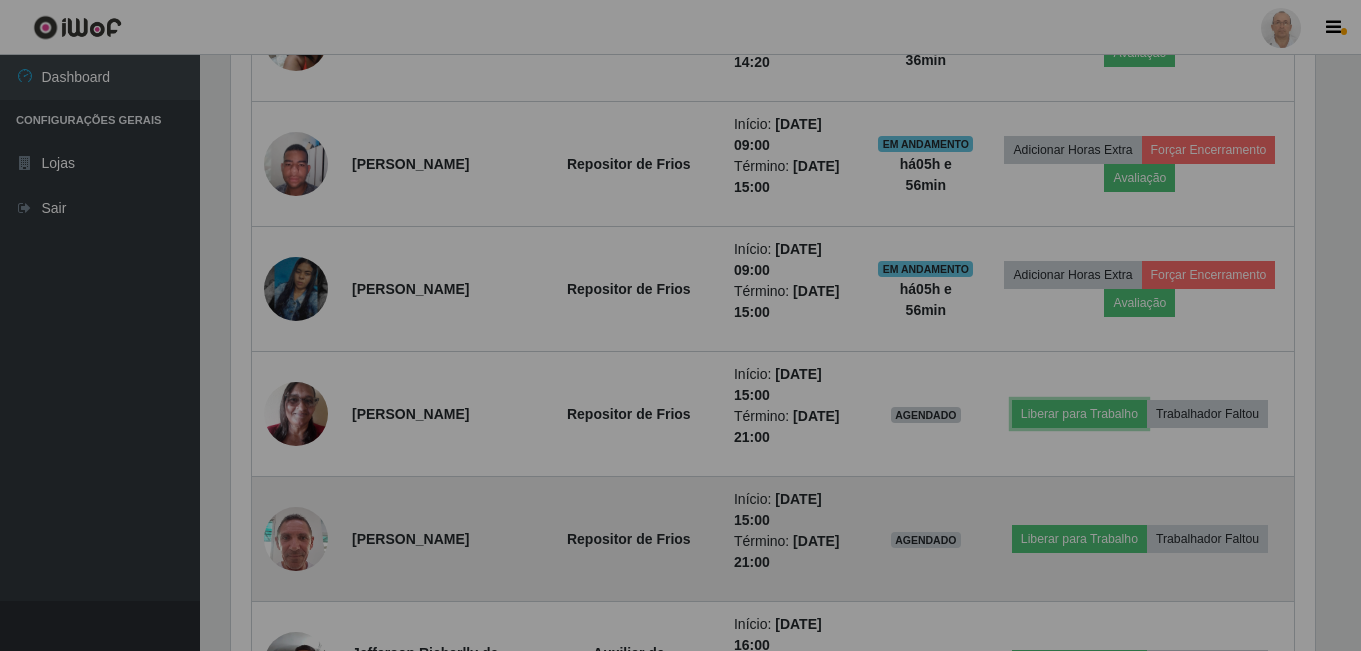 scroll, scrollTop: 999585, scrollLeft: 998901, axis: both 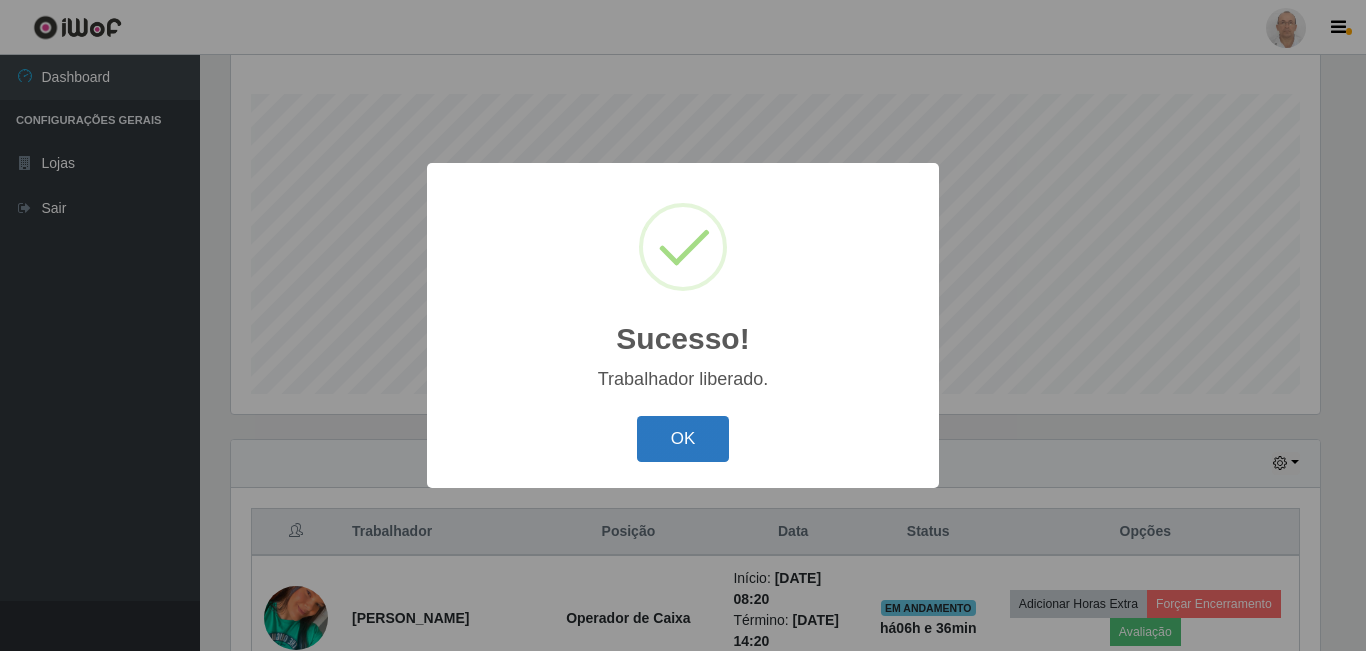 click on "OK" at bounding box center (683, 439) 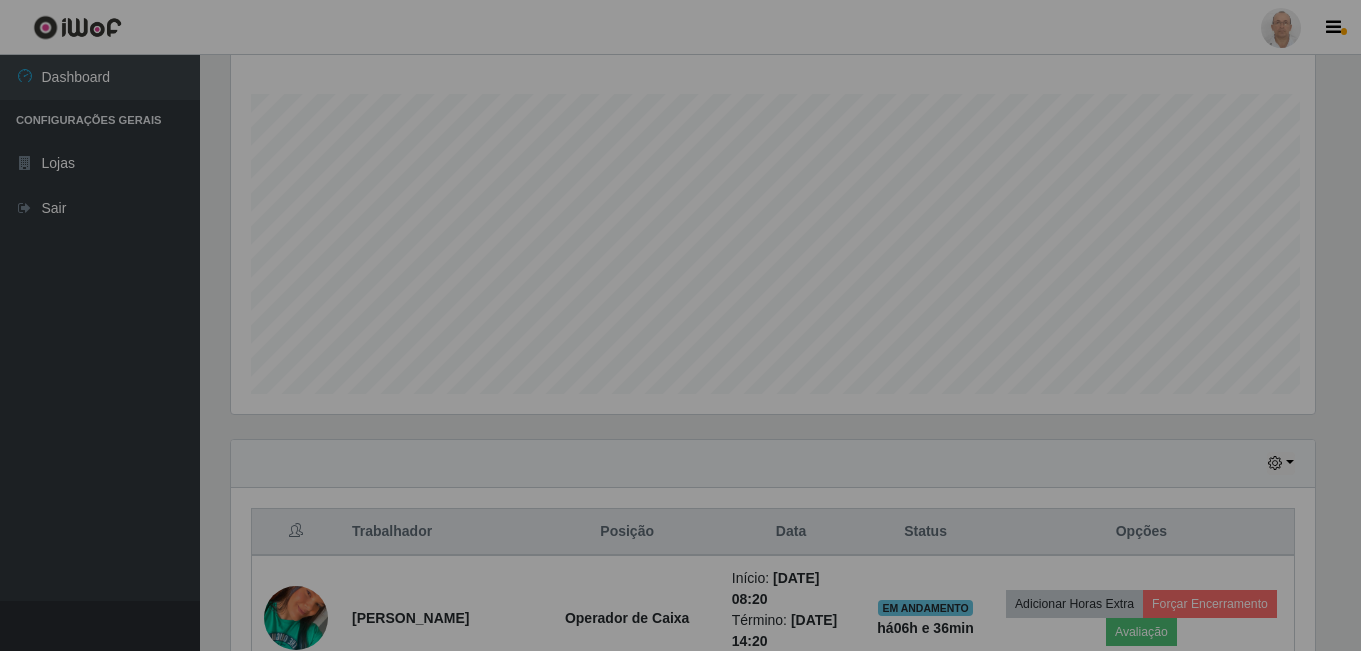 scroll, scrollTop: 999585, scrollLeft: 998901, axis: both 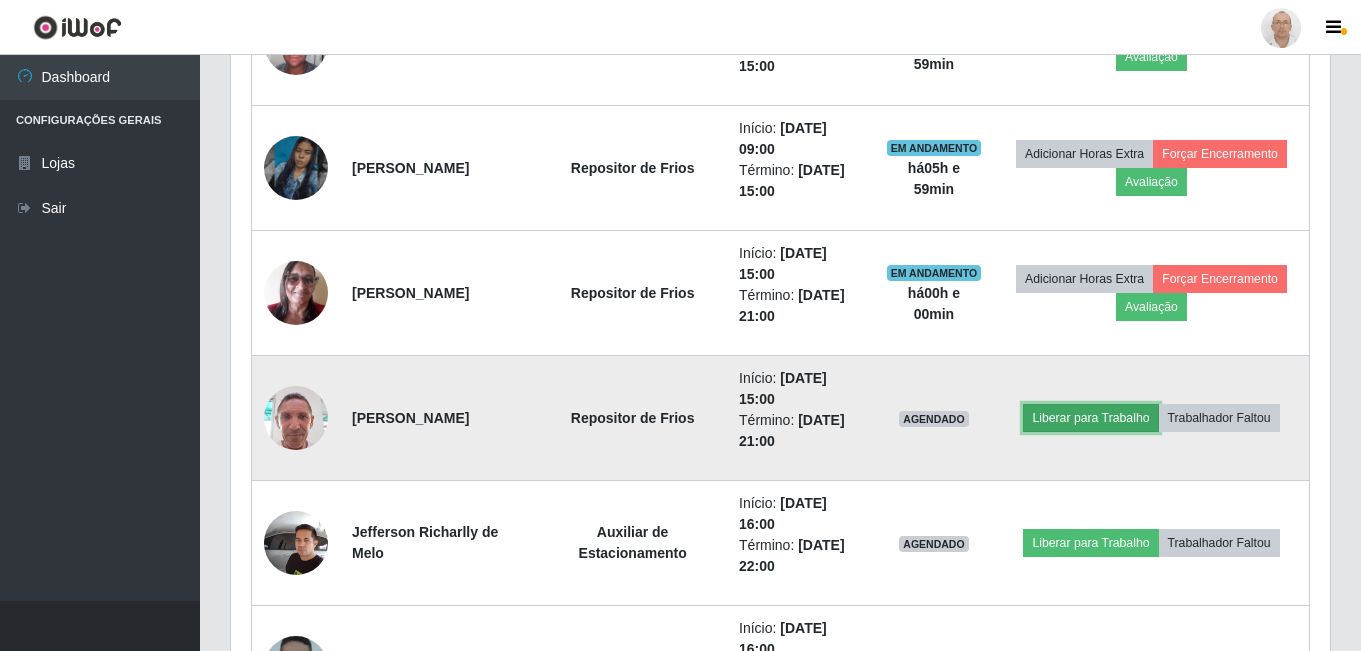 click on "Liberar para Trabalho" at bounding box center (1090, 418) 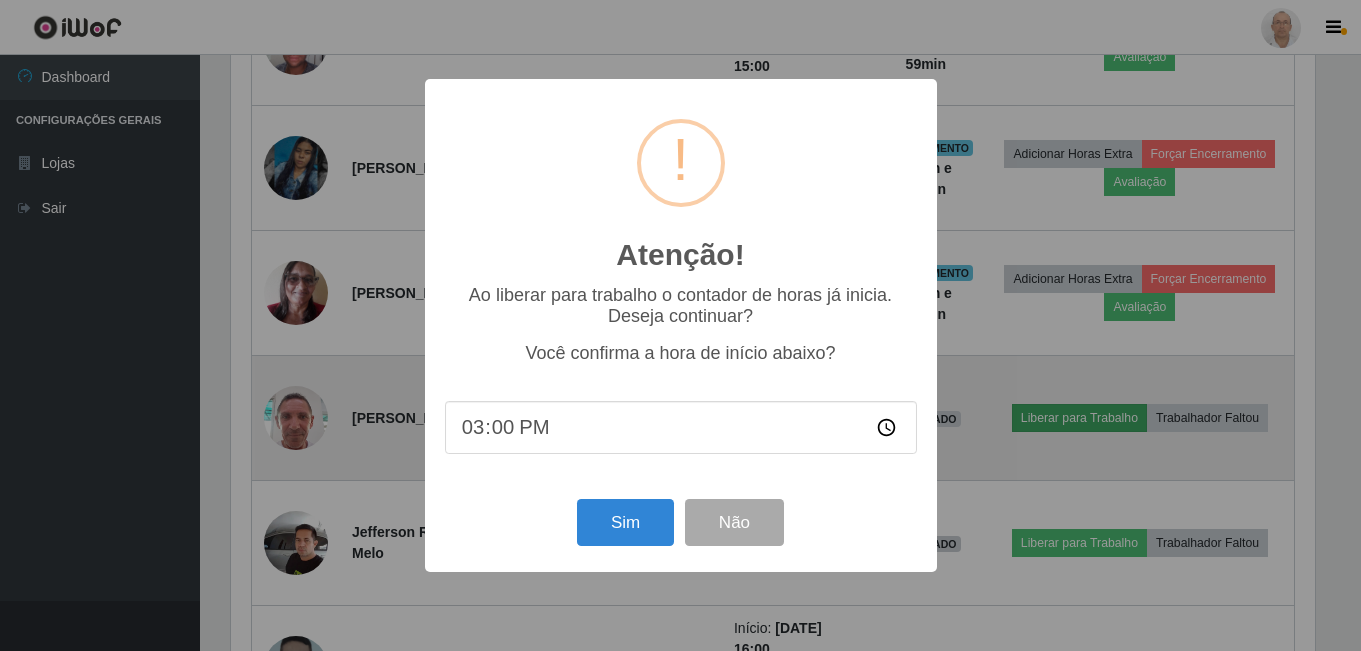scroll, scrollTop: 999585, scrollLeft: 998911, axis: both 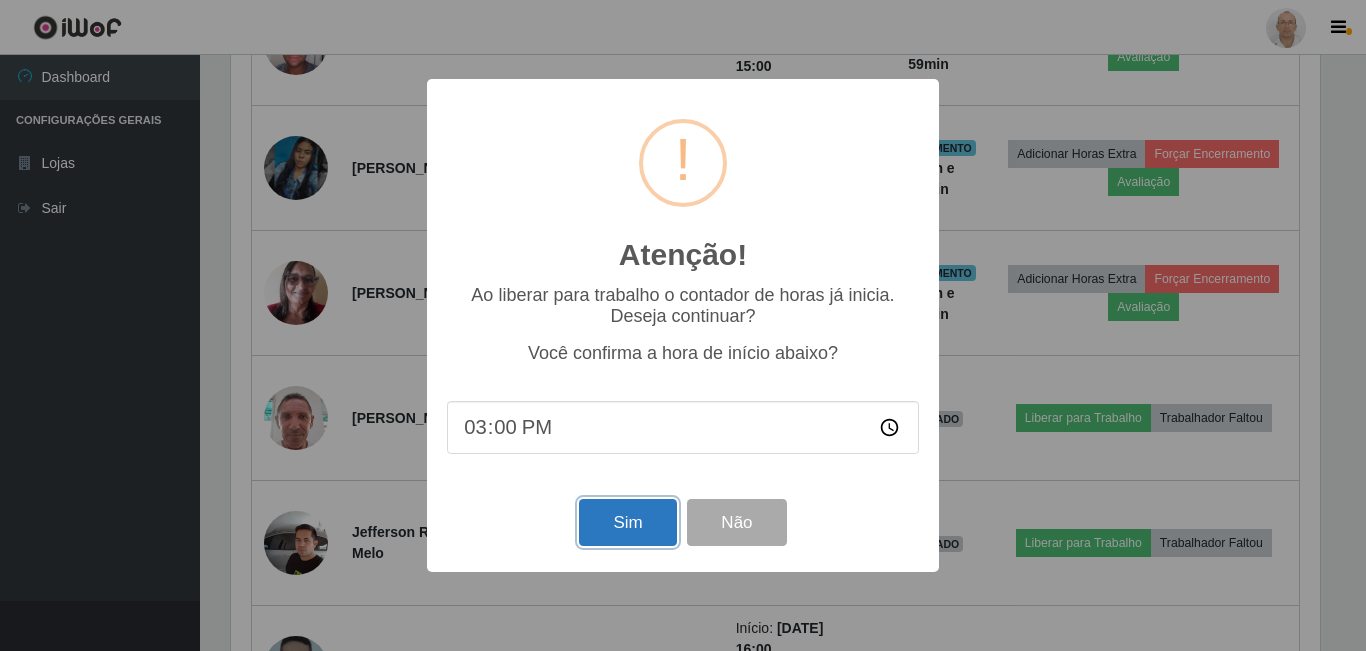click on "Sim" at bounding box center (627, 522) 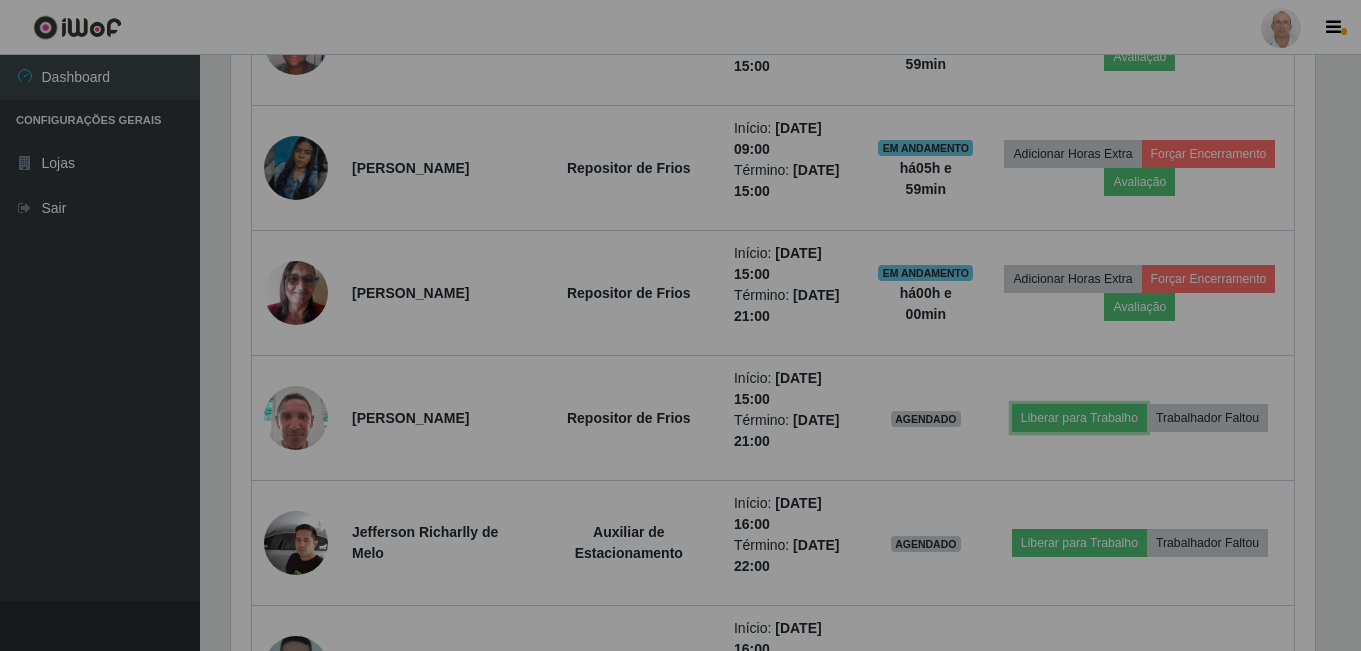 scroll, scrollTop: 999585, scrollLeft: 998901, axis: both 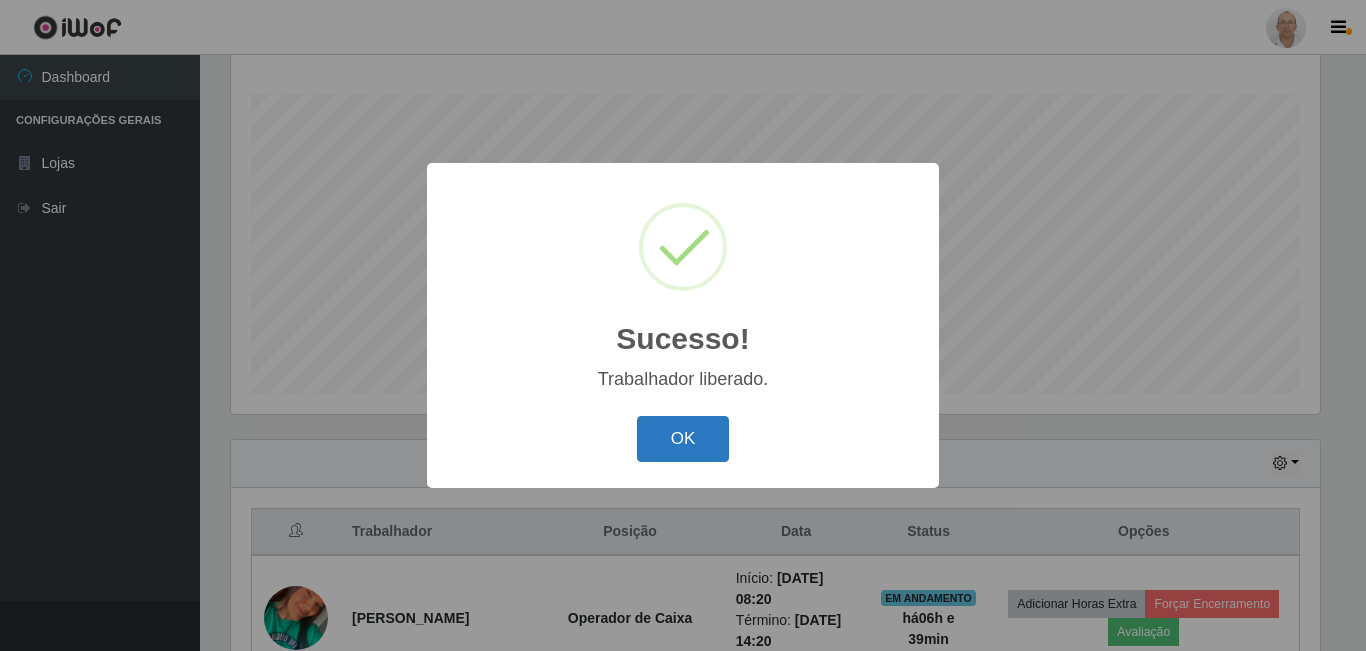click on "OK" at bounding box center [683, 439] 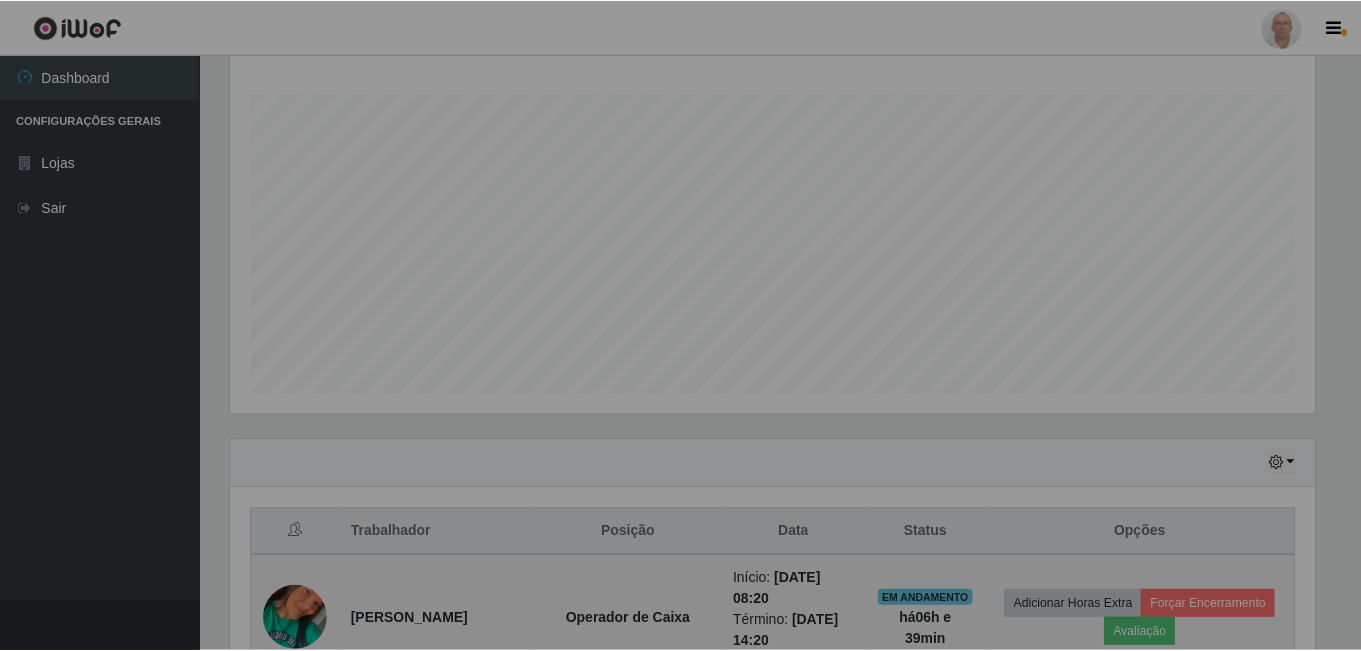 scroll, scrollTop: 999585, scrollLeft: 998901, axis: both 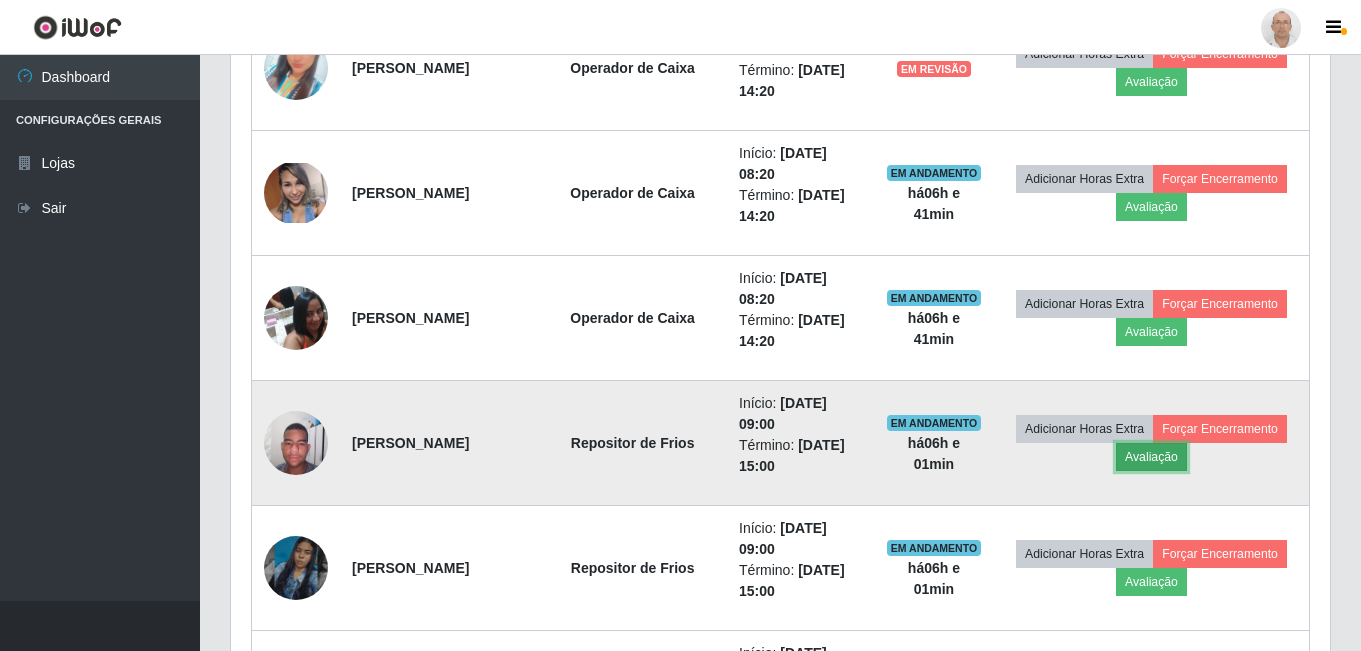 click on "Avaliação" at bounding box center (1151, 457) 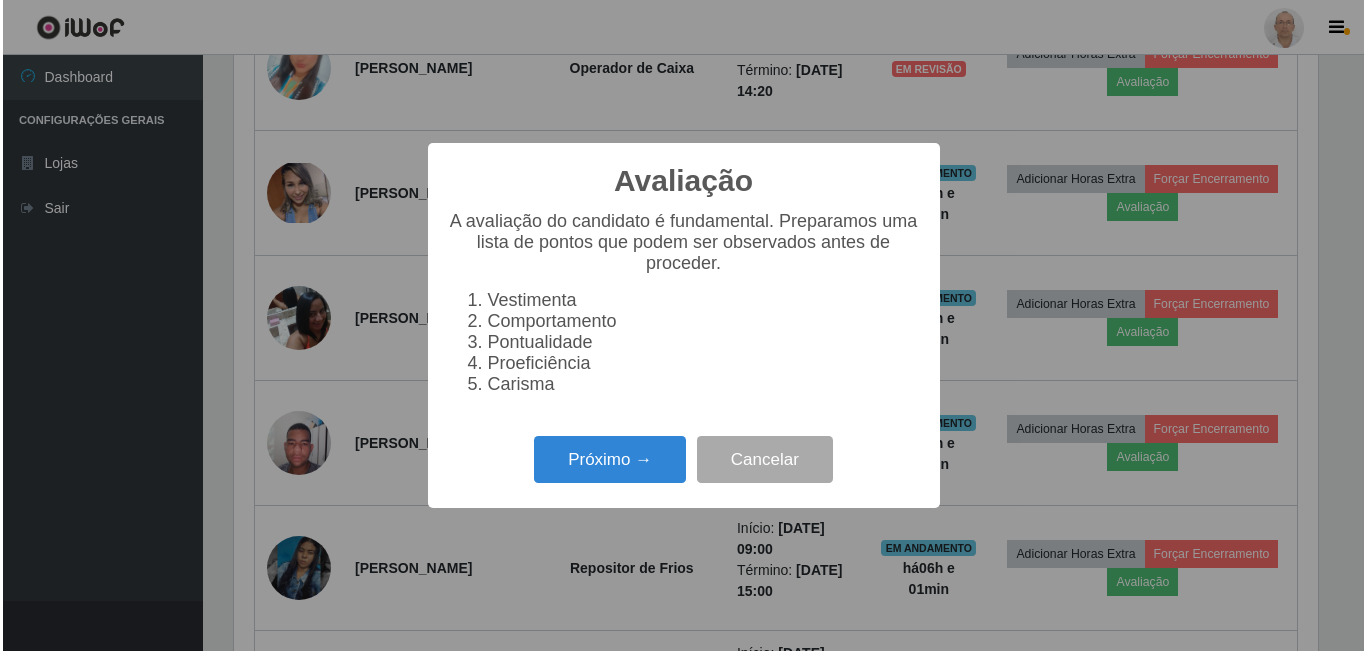 scroll, scrollTop: 999585, scrollLeft: 998911, axis: both 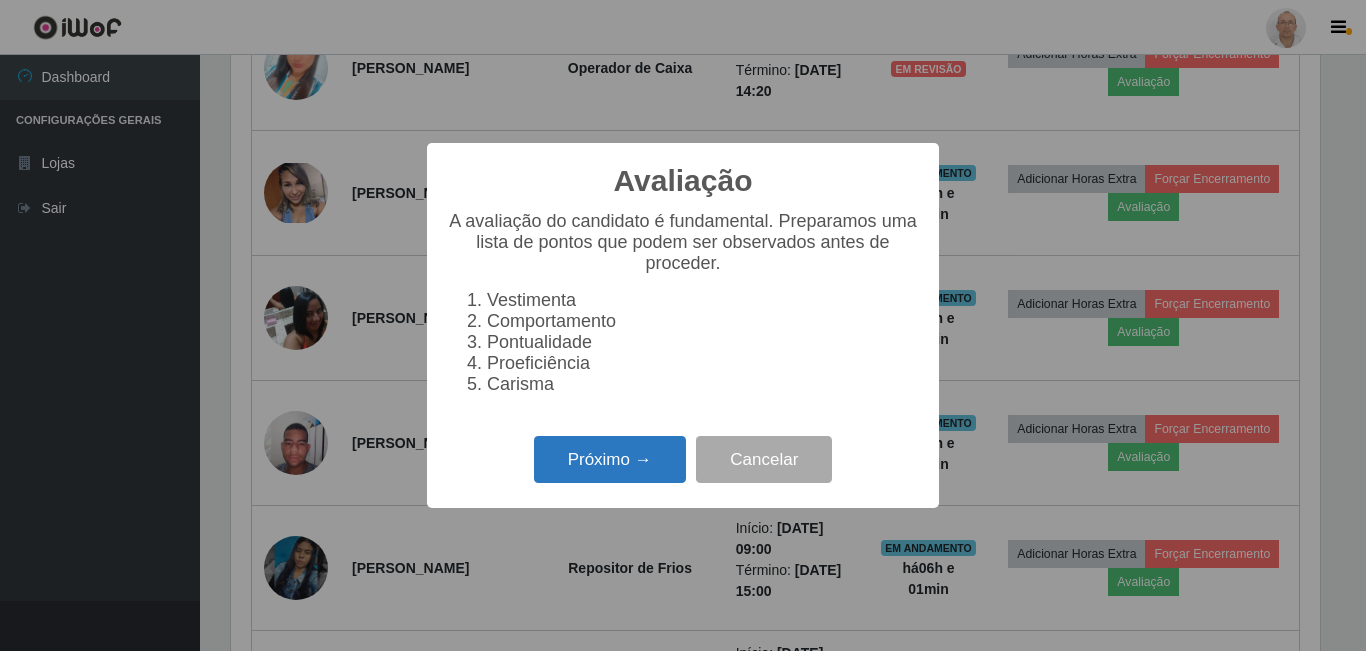 click on "Próximo →" at bounding box center (610, 459) 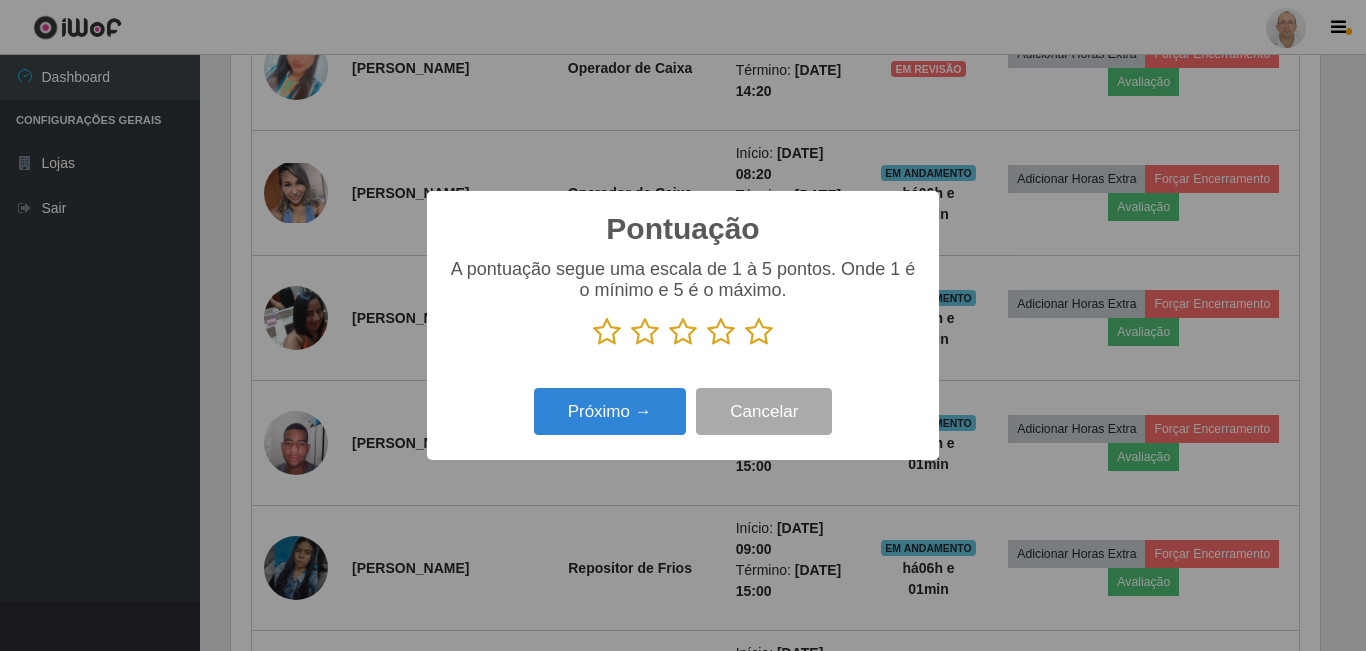 click at bounding box center (721, 332) 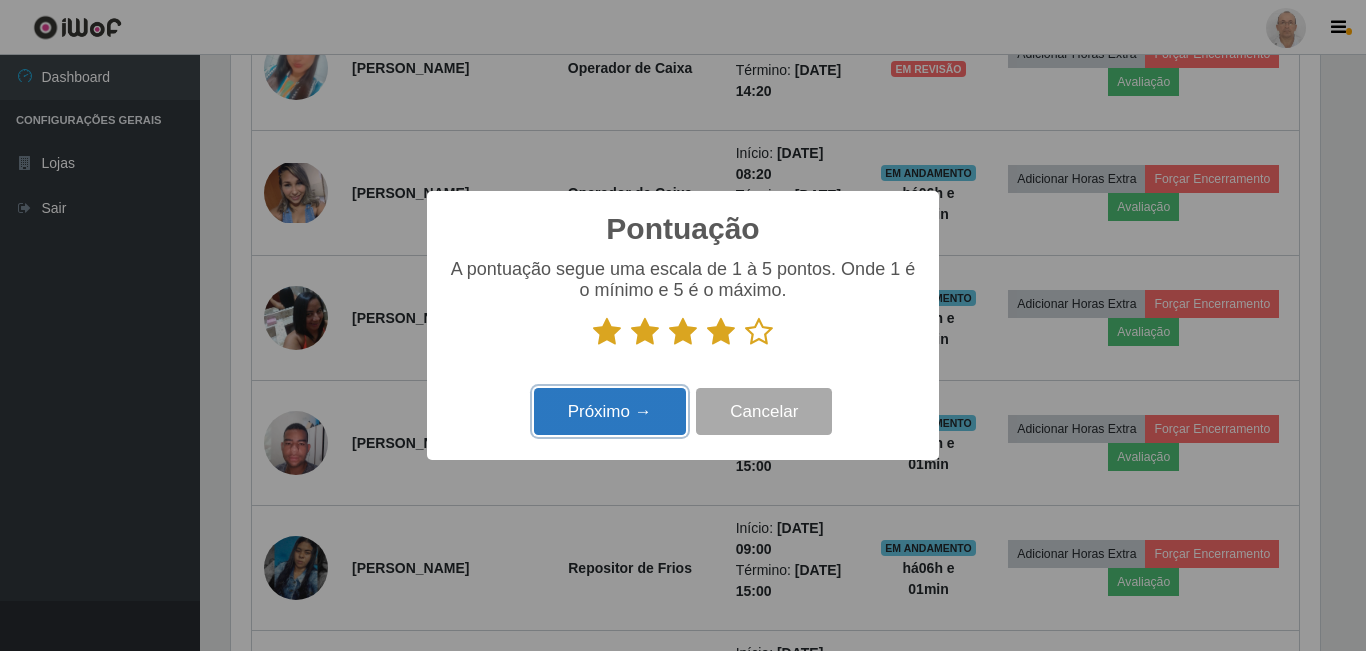 click on "Próximo →" at bounding box center (610, 411) 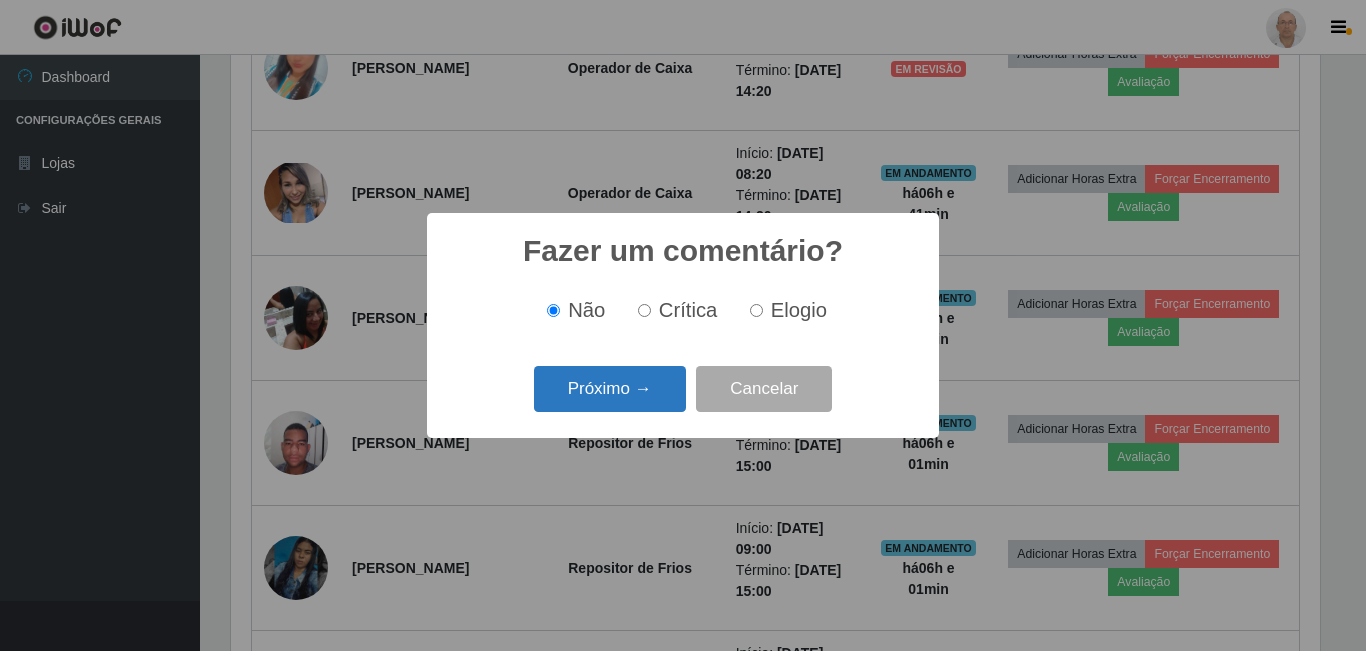 click on "Próximo →" at bounding box center [610, 389] 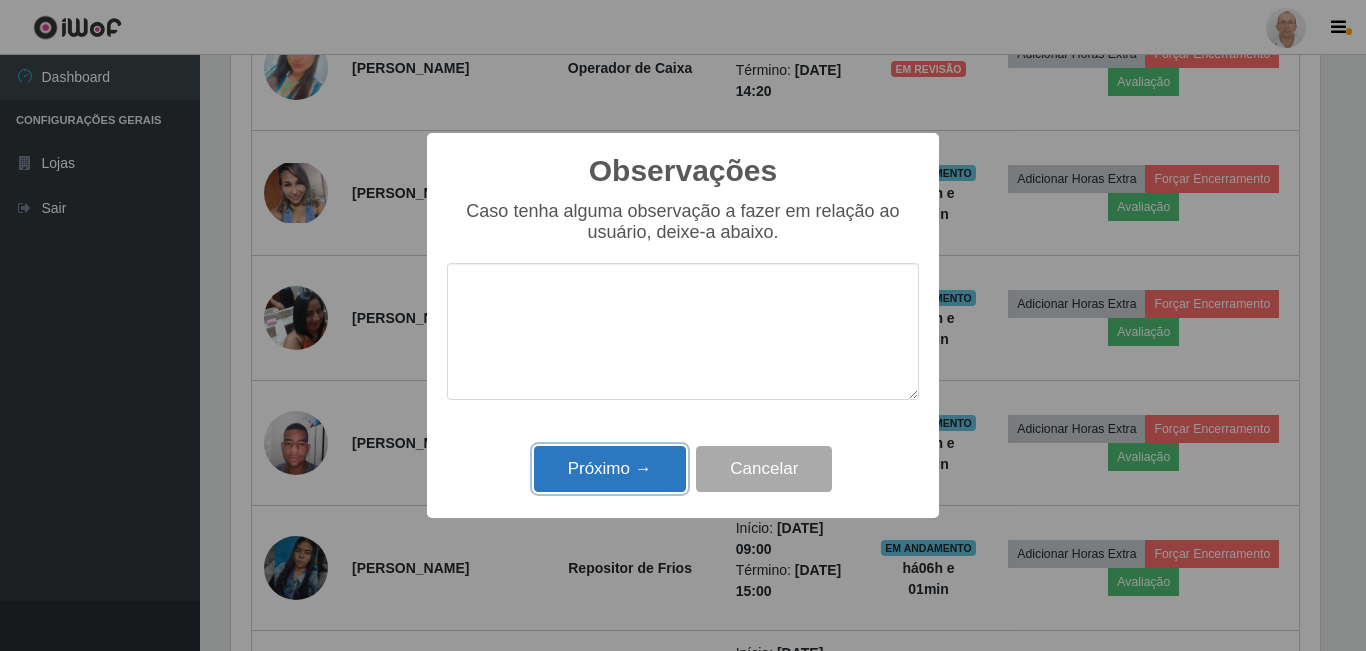 click on "Próximo →" at bounding box center [610, 469] 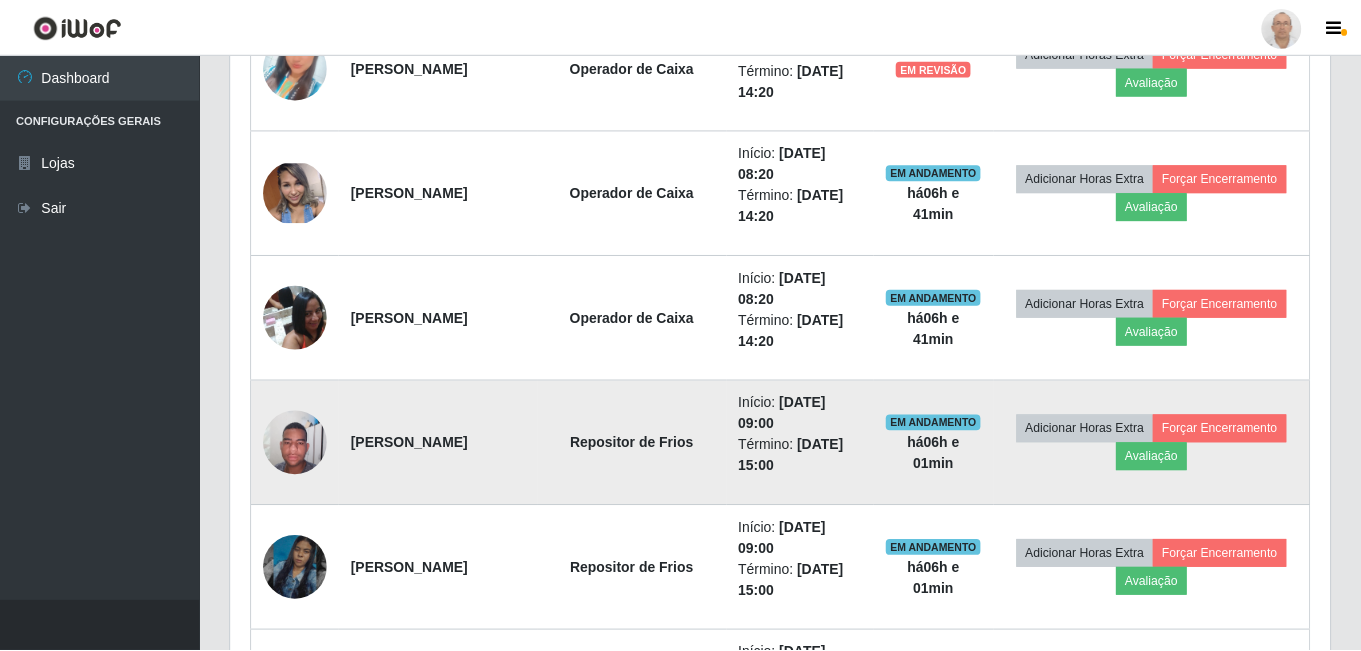 scroll, scrollTop: 999585, scrollLeft: 998901, axis: both 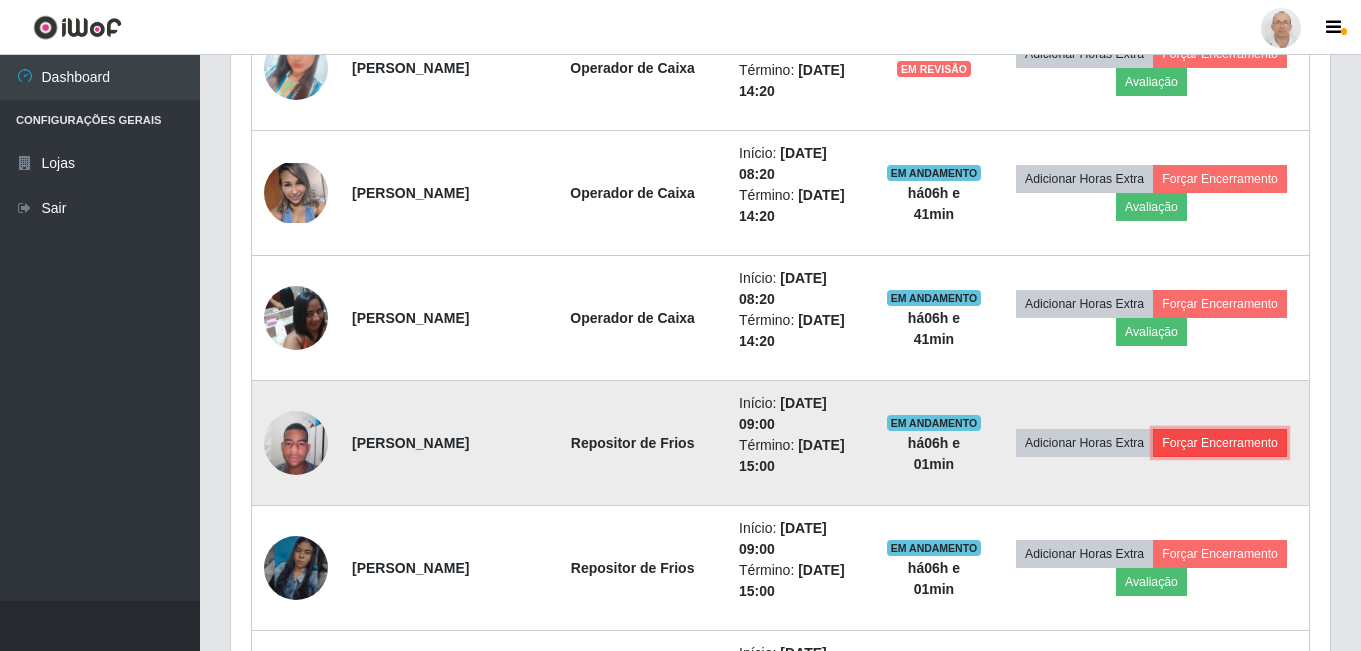 click on "Forçar Encerramento" at bounding box center (1220, 443) 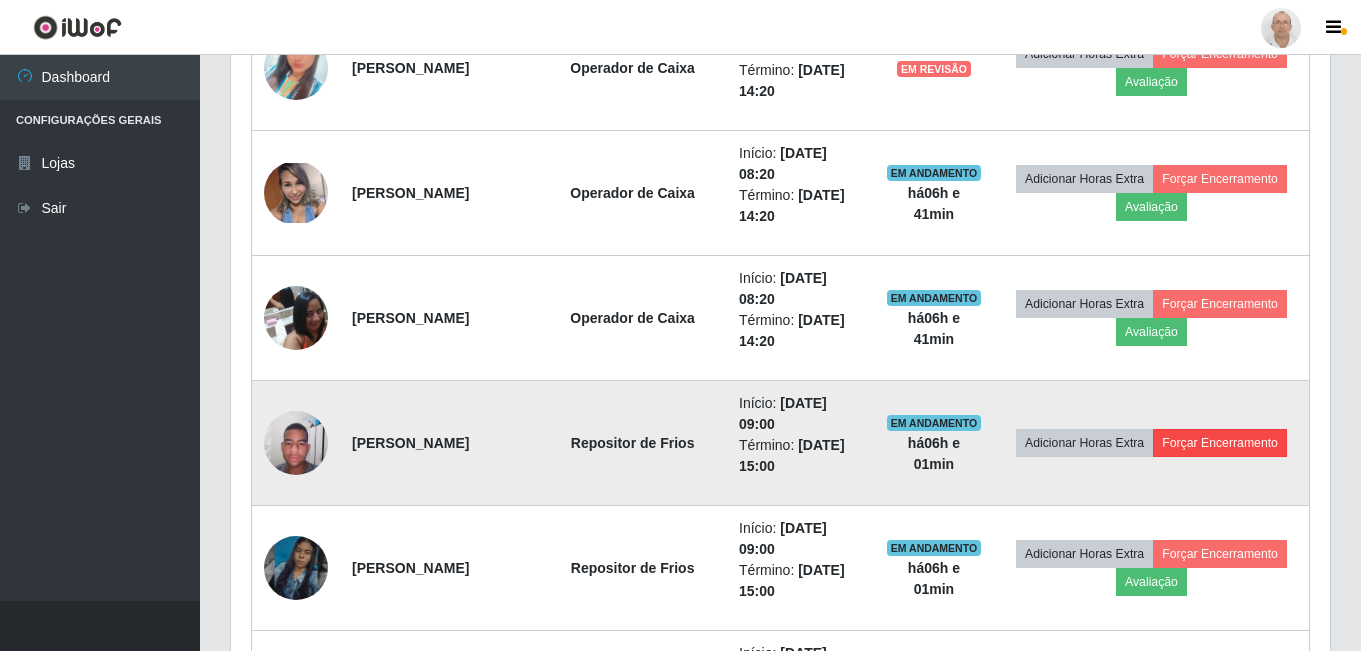 scroll, scrollTop: 999585, scrollLeft: 998911, axis: both 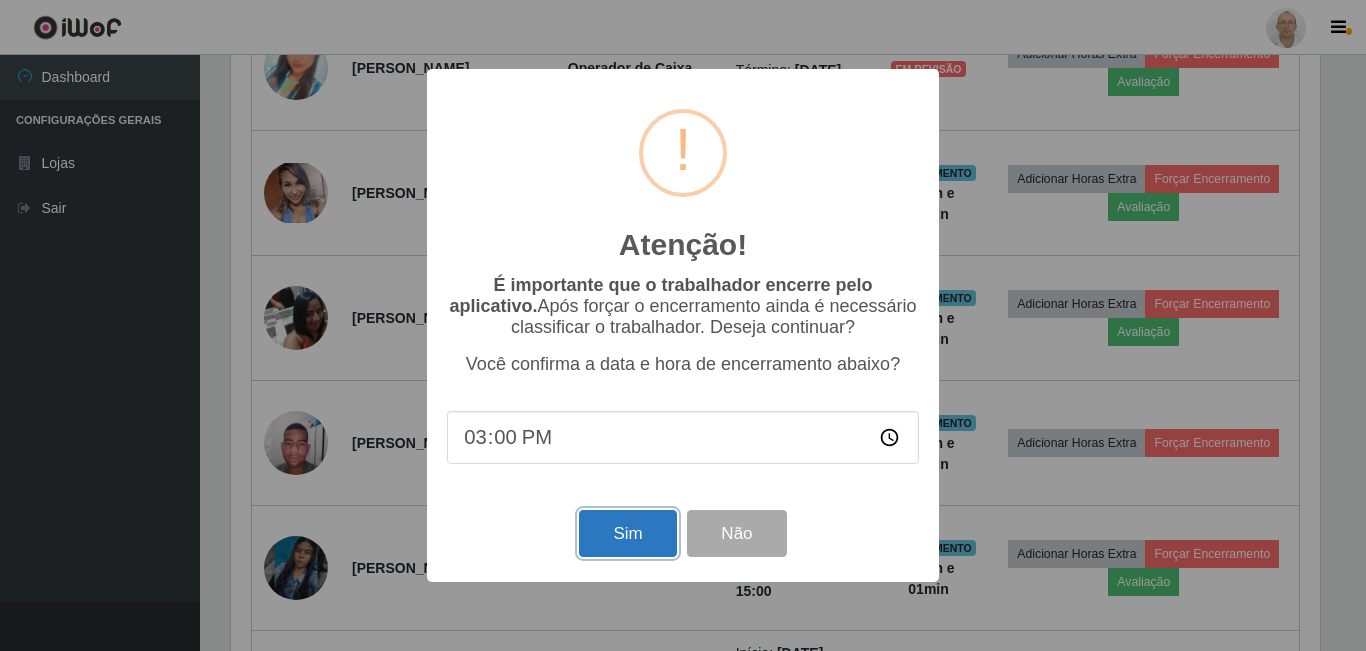 click on "Sim" at bounding box center (627, 533) 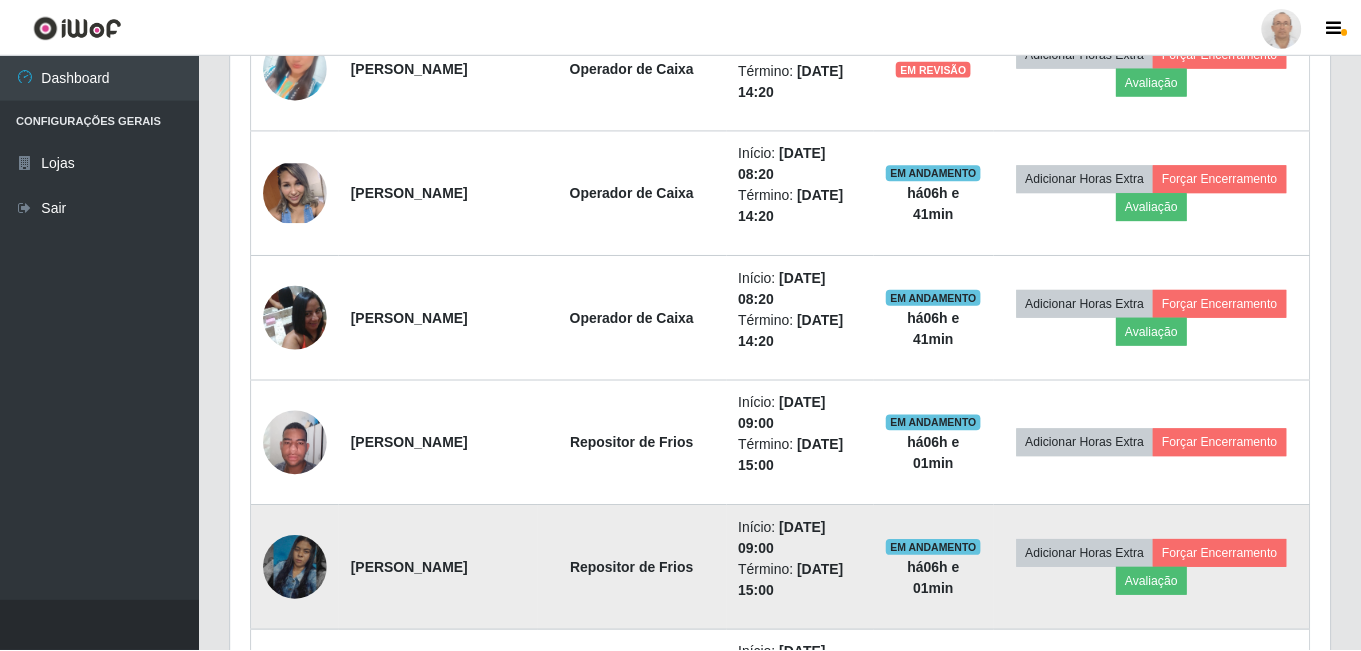 scroll, scrollTop: 999585, scrollLeft: 998901, axis: both 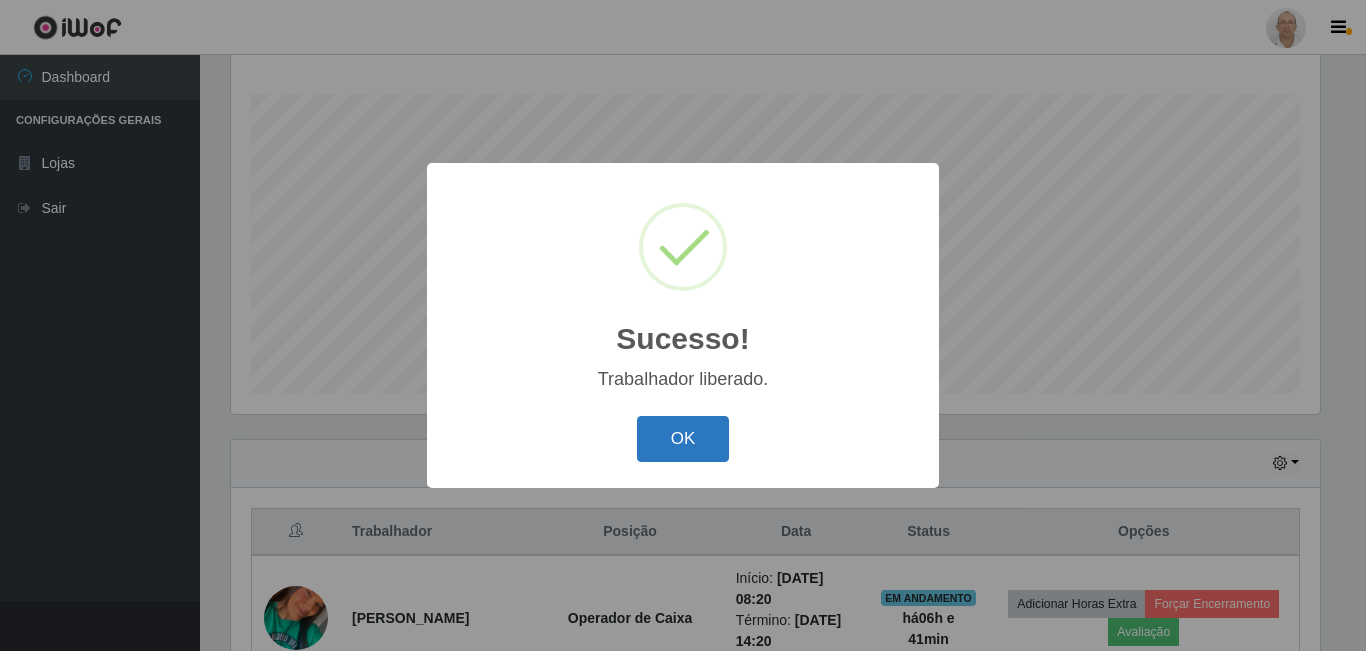 click on "OK" at bounding box center [683, 439] 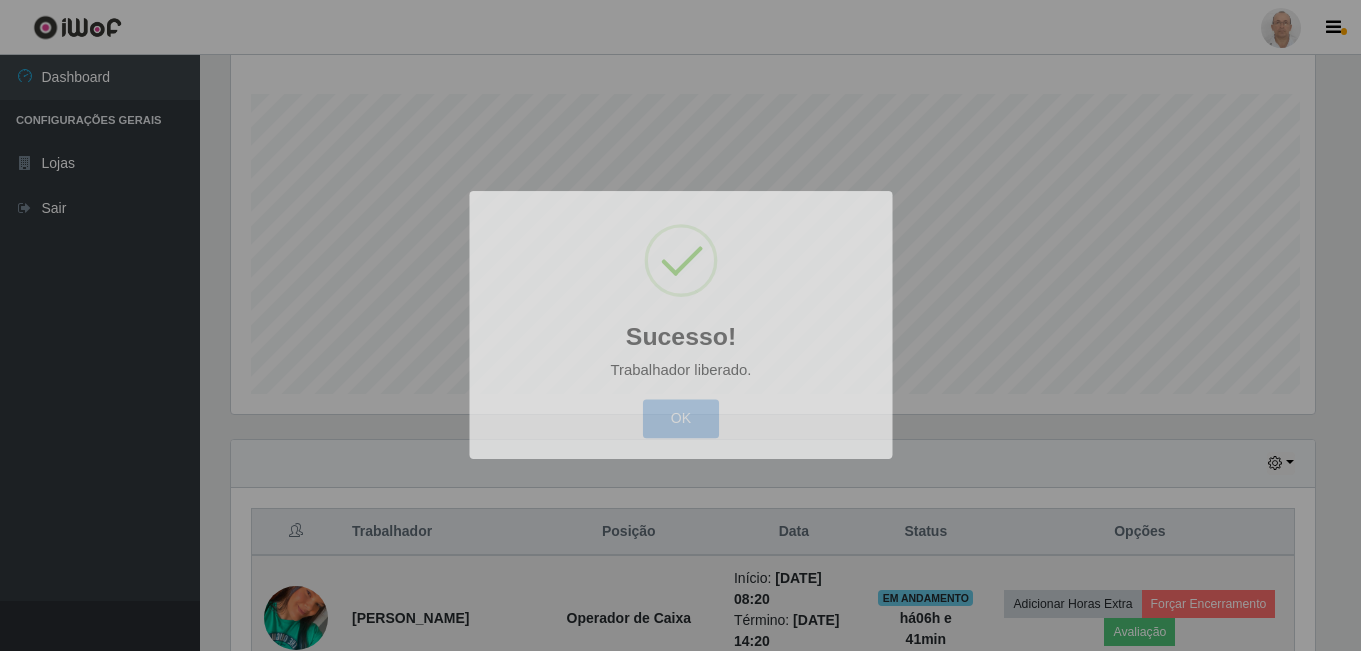 scroll, scrollTop: 999585, scrollLeft: 998901, axis: both 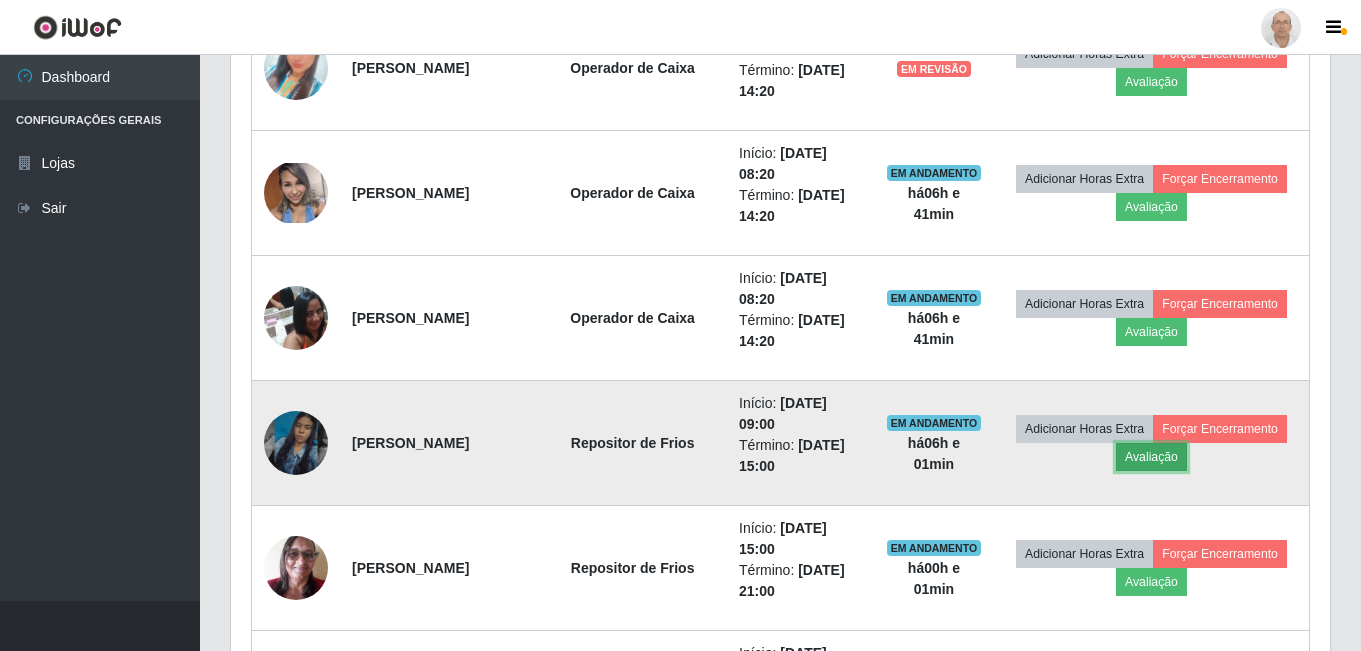 click on "Avaliação" at bounding box center [1151, 457] 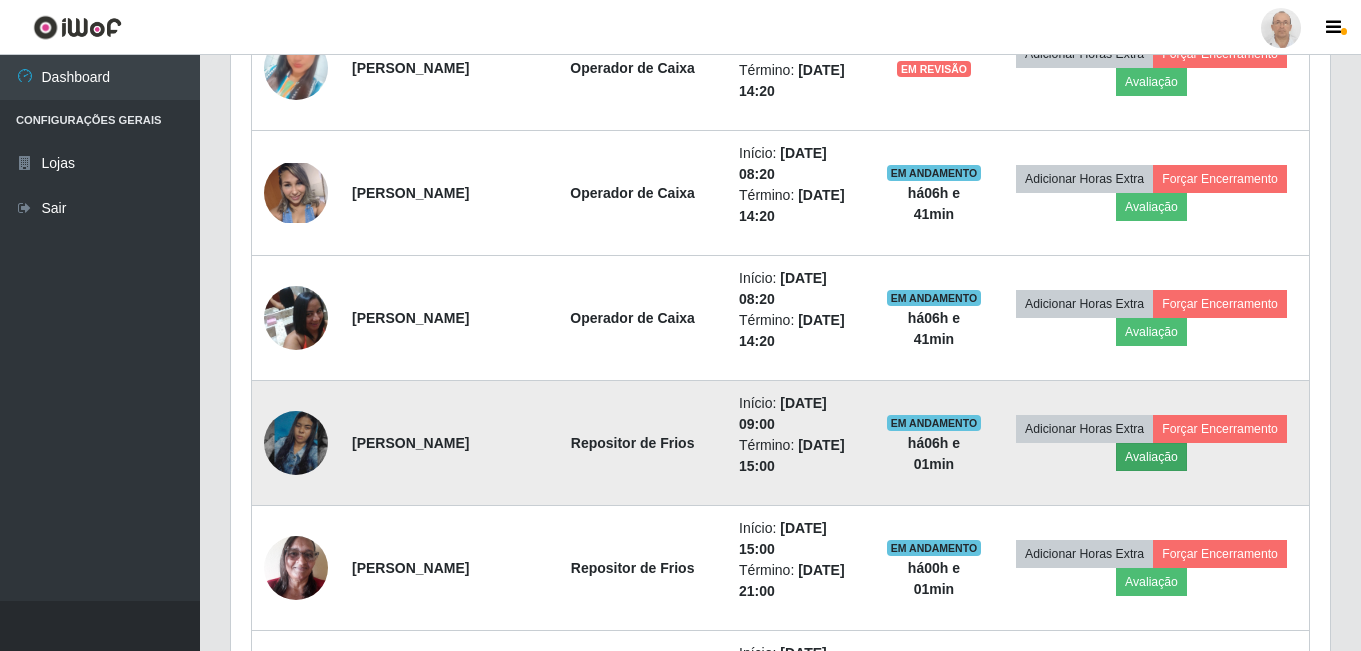scroll, scrollTop: 999585, scrollLeft: 998911, axis: both 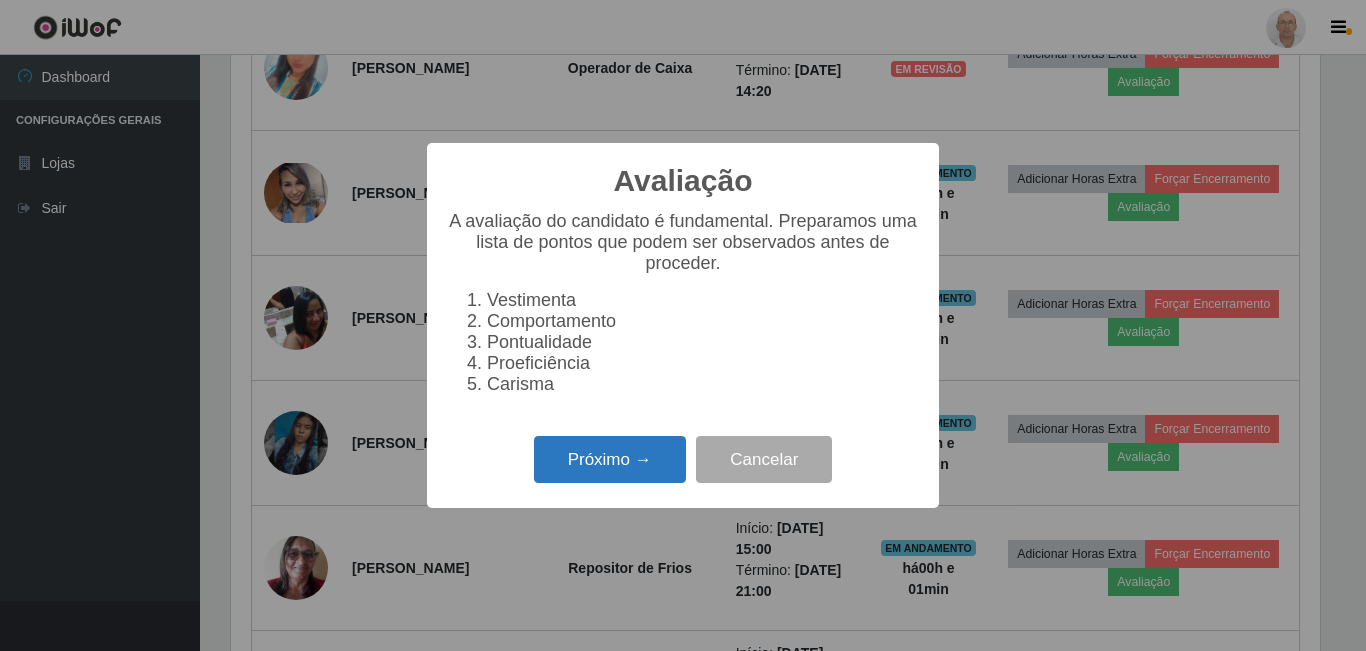 click on "Próximo →" at bounding box center [610, 459] 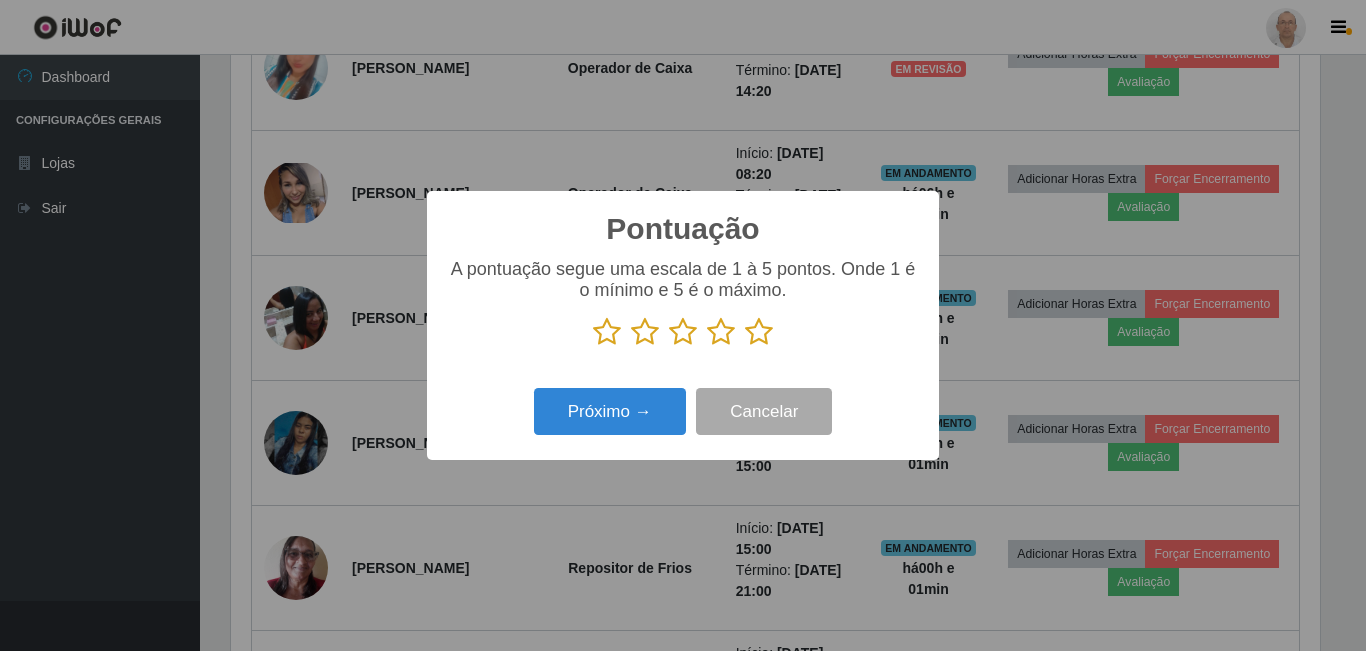 scroll, scrollTop: 999585, scrollLeft: 998911, axis: both 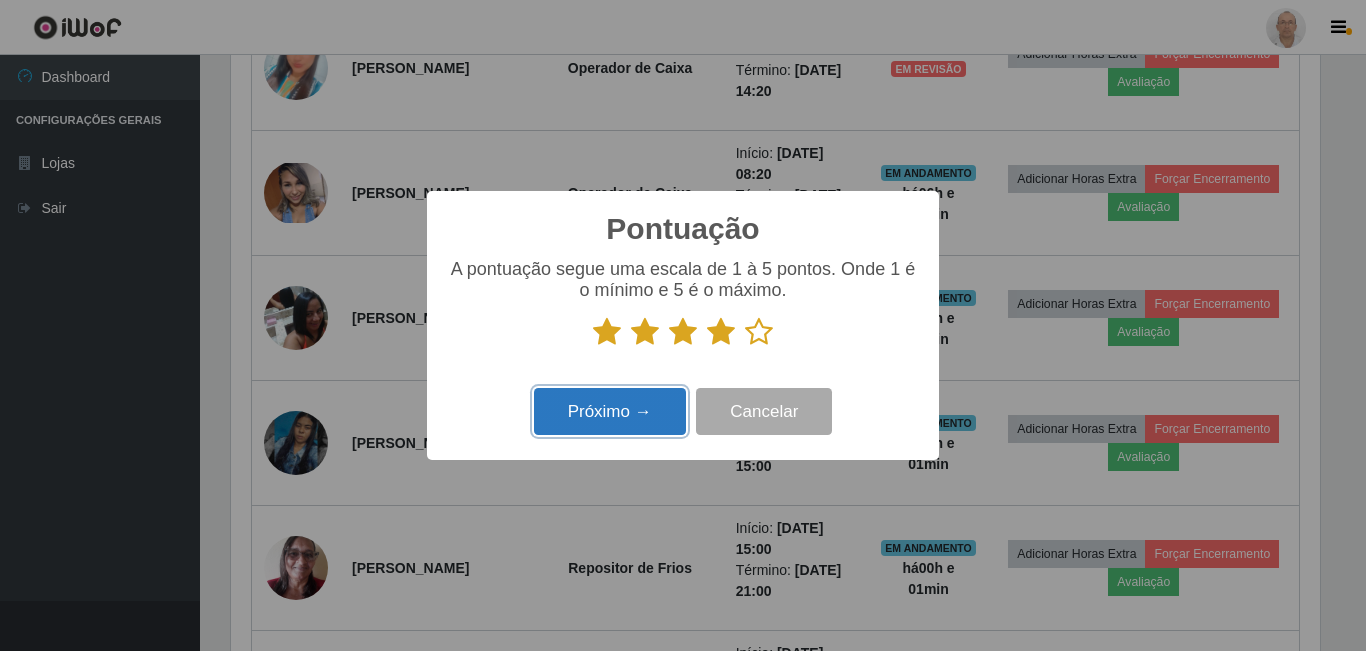 click on "Próximo →" at bounding box center [610, 411] 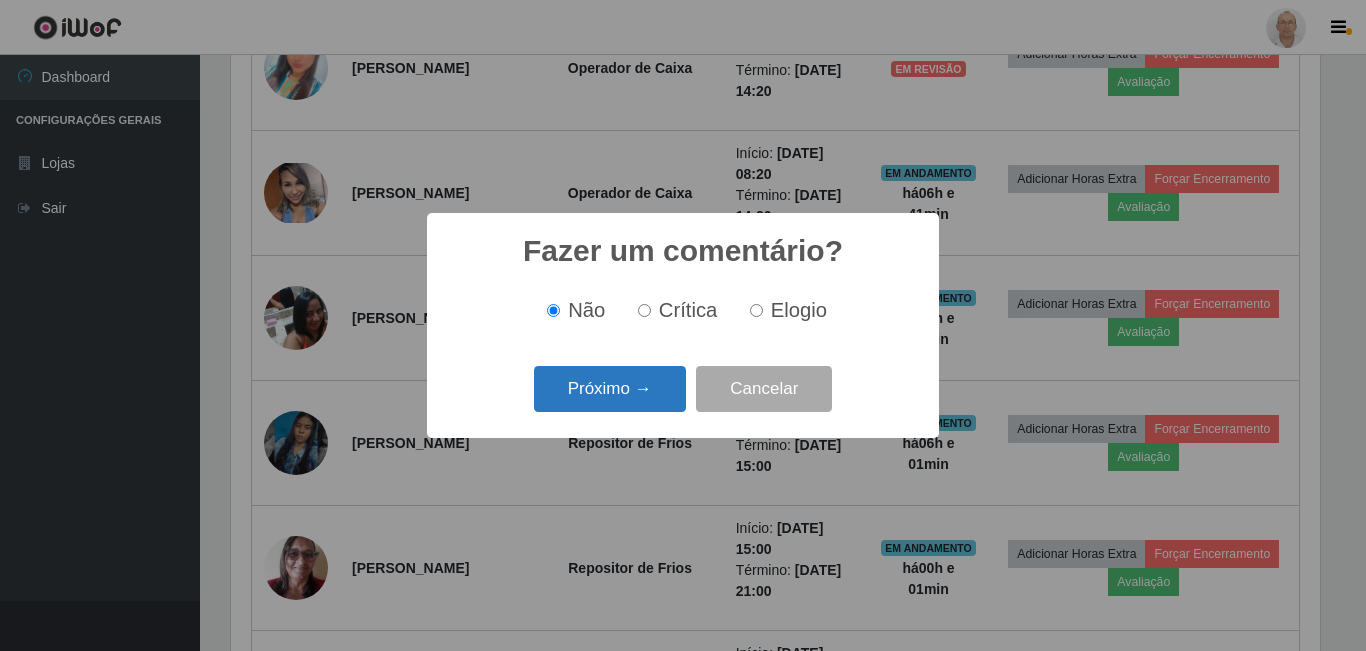 click on "Próximo →" at bounding box center (610, 389) 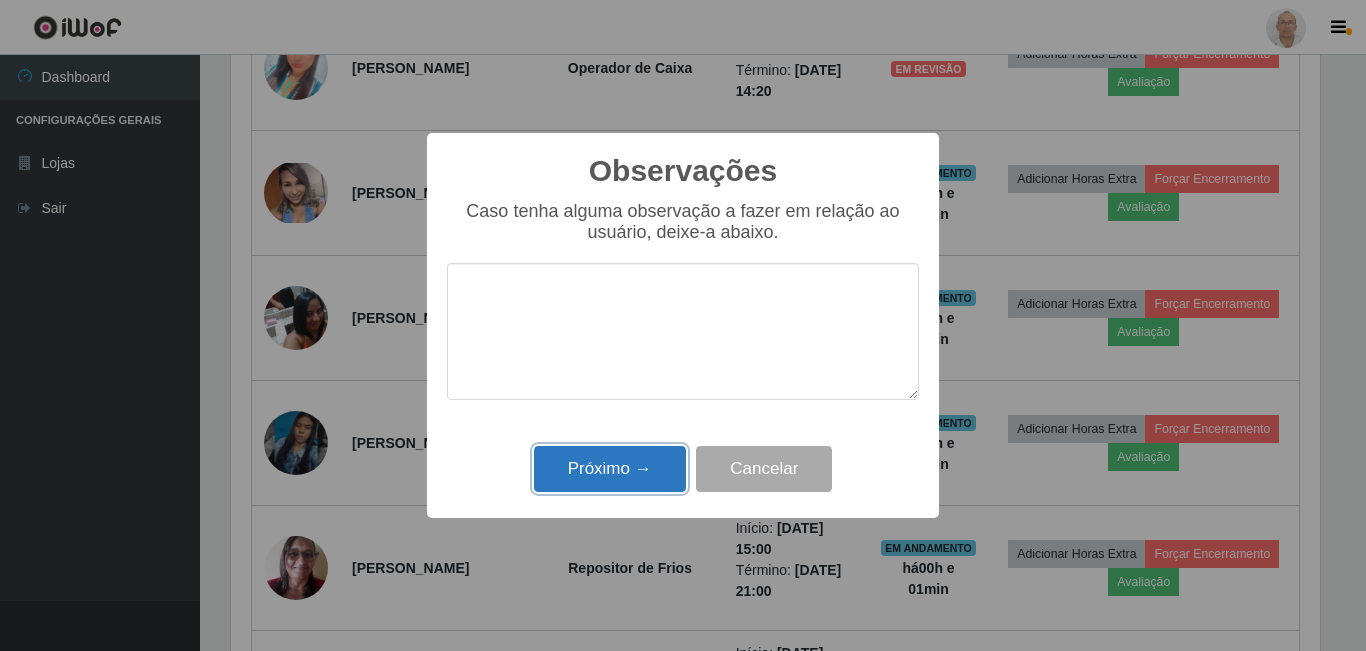 click on "Próximo →" at bounding box center [610, 469] 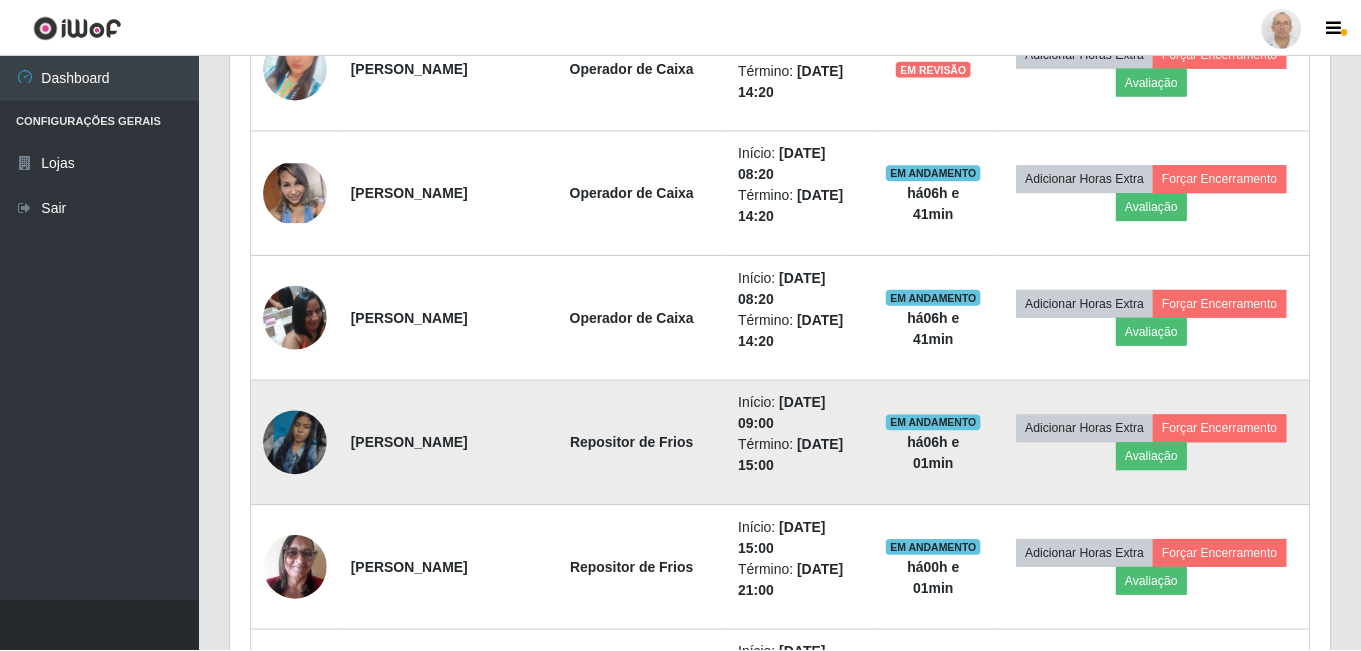 scroll, scrollTop: 999585, scrollLeft: 998901, axis: both 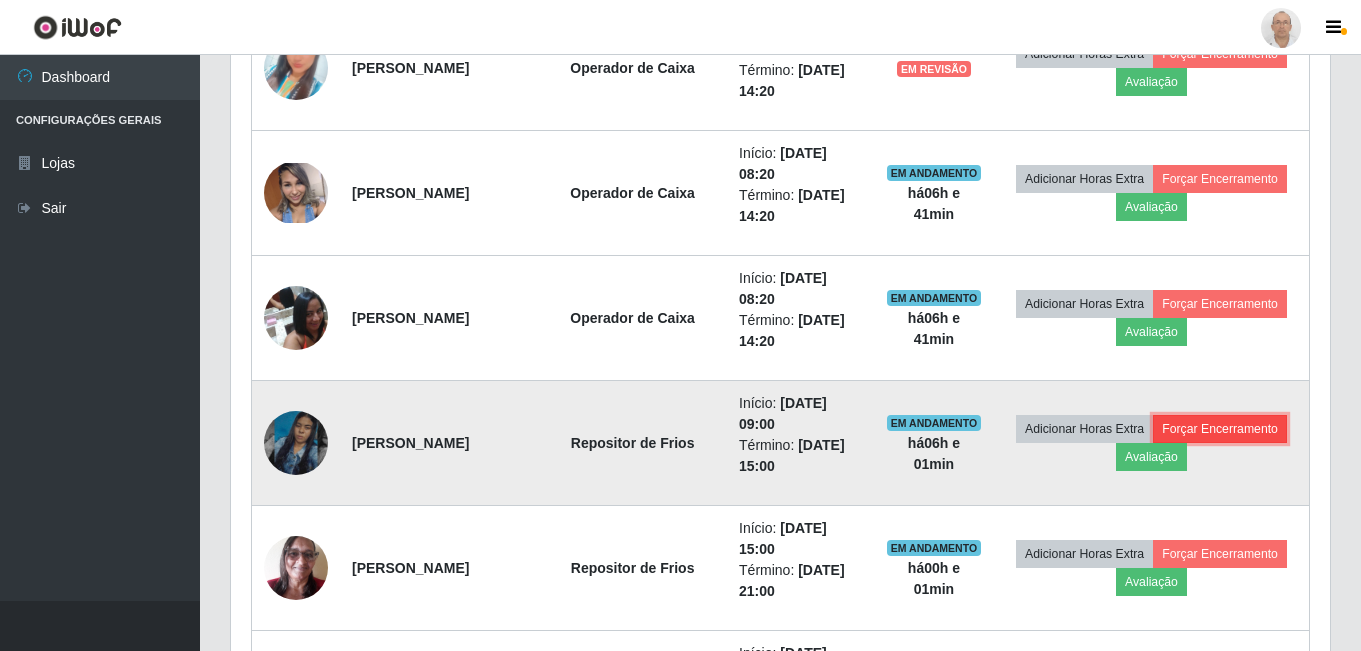 click on "Forçar Encerramento" at bounding box center [1220, 429] 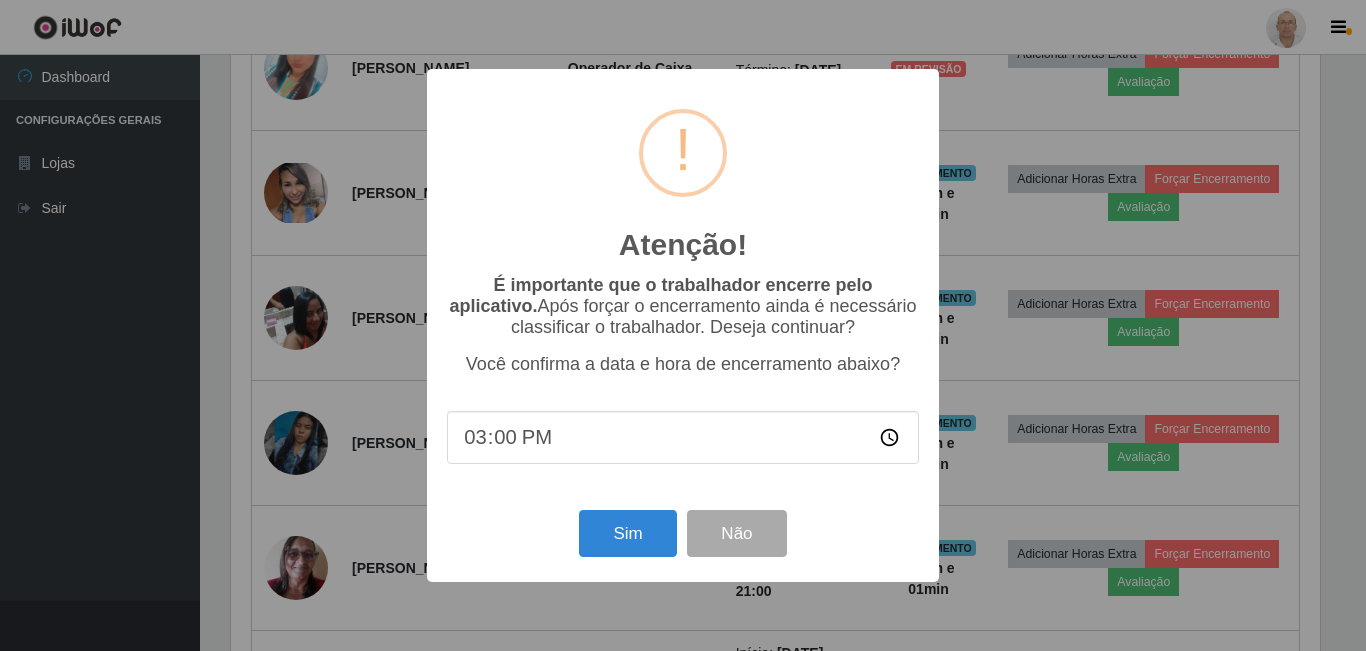 scroll, scrollTop: 999585, scrollLeft: 998911, axis: both 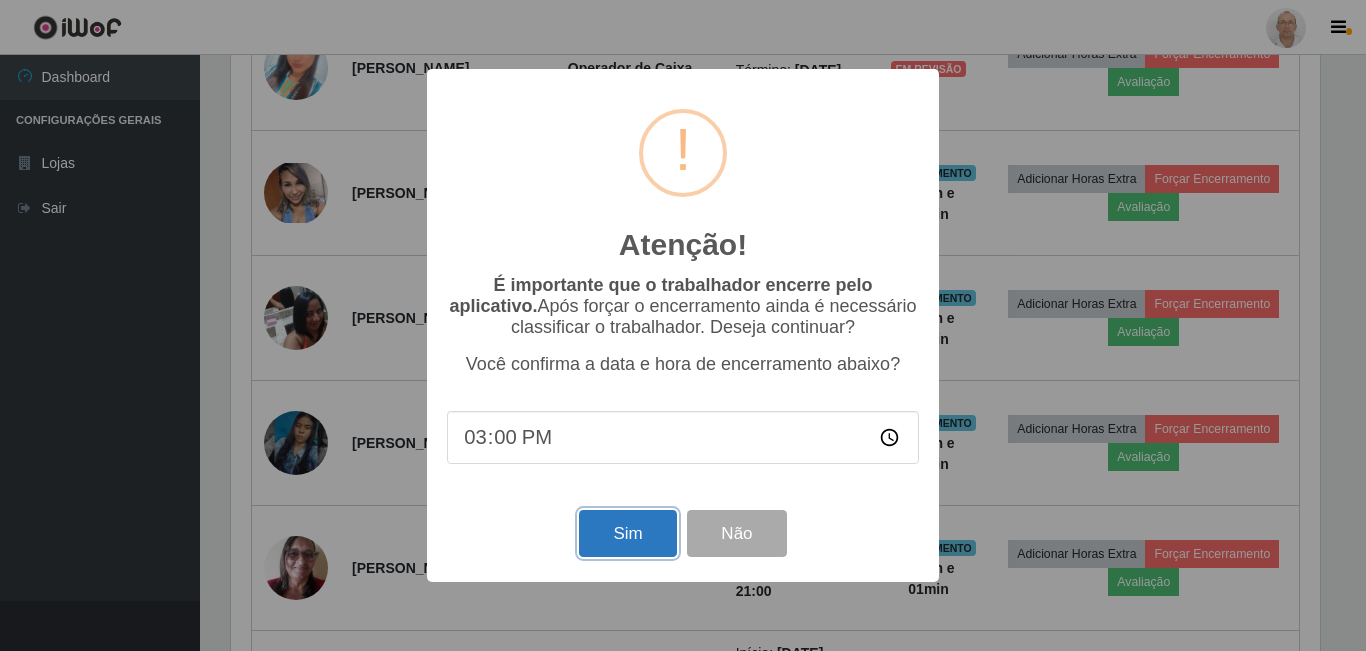 click on "Sim" at bounding box center [627, 533] 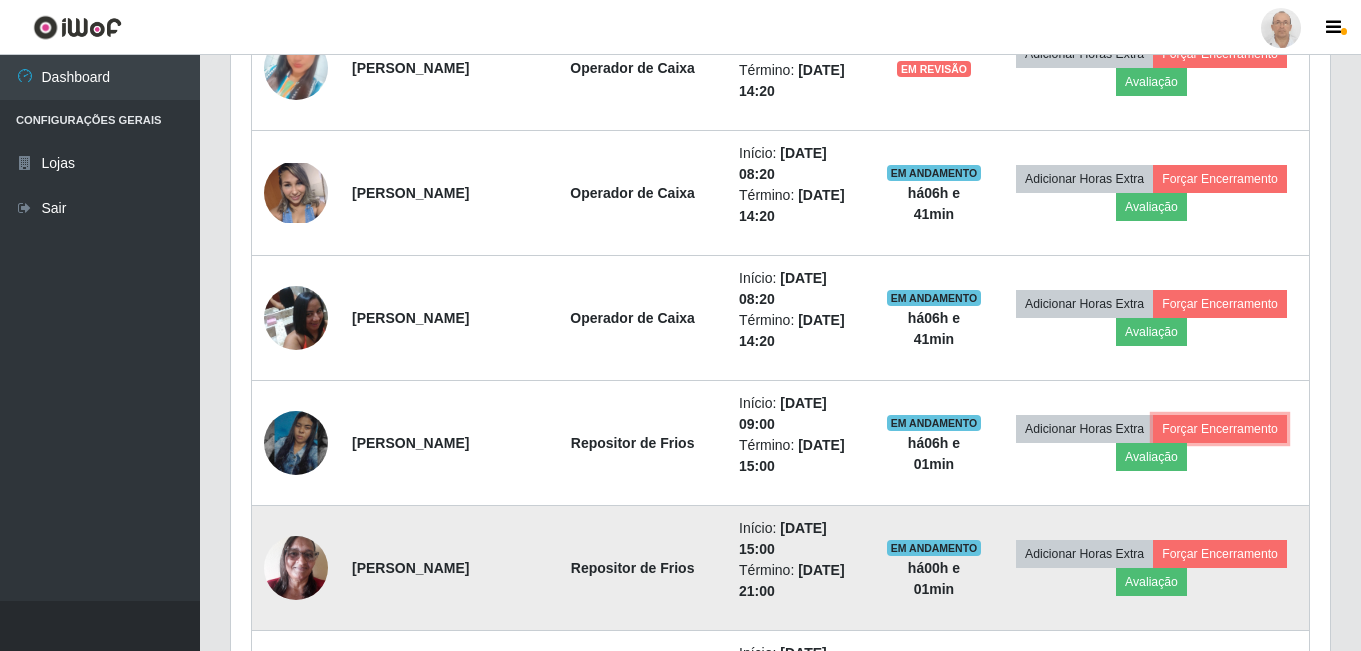 scroll, scrollTop: 999585, scrollLeft: 998901, axis: both 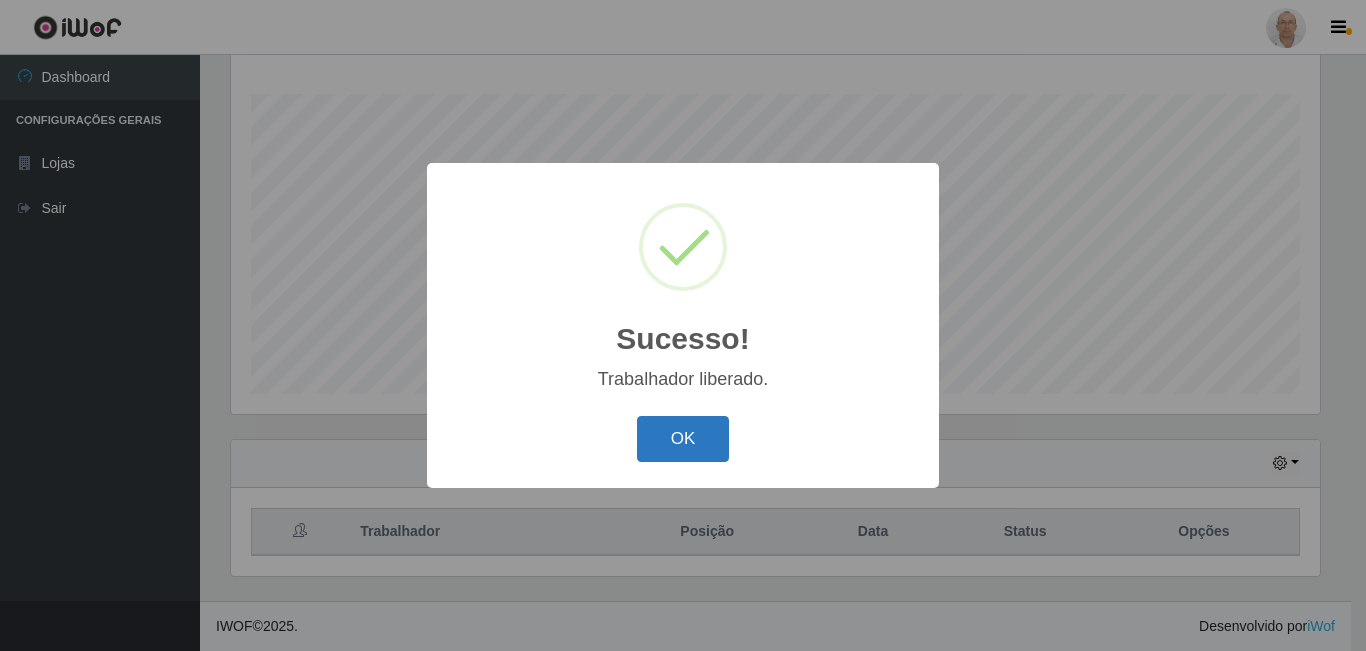 click on "OK" at bounding box center (683, 439) 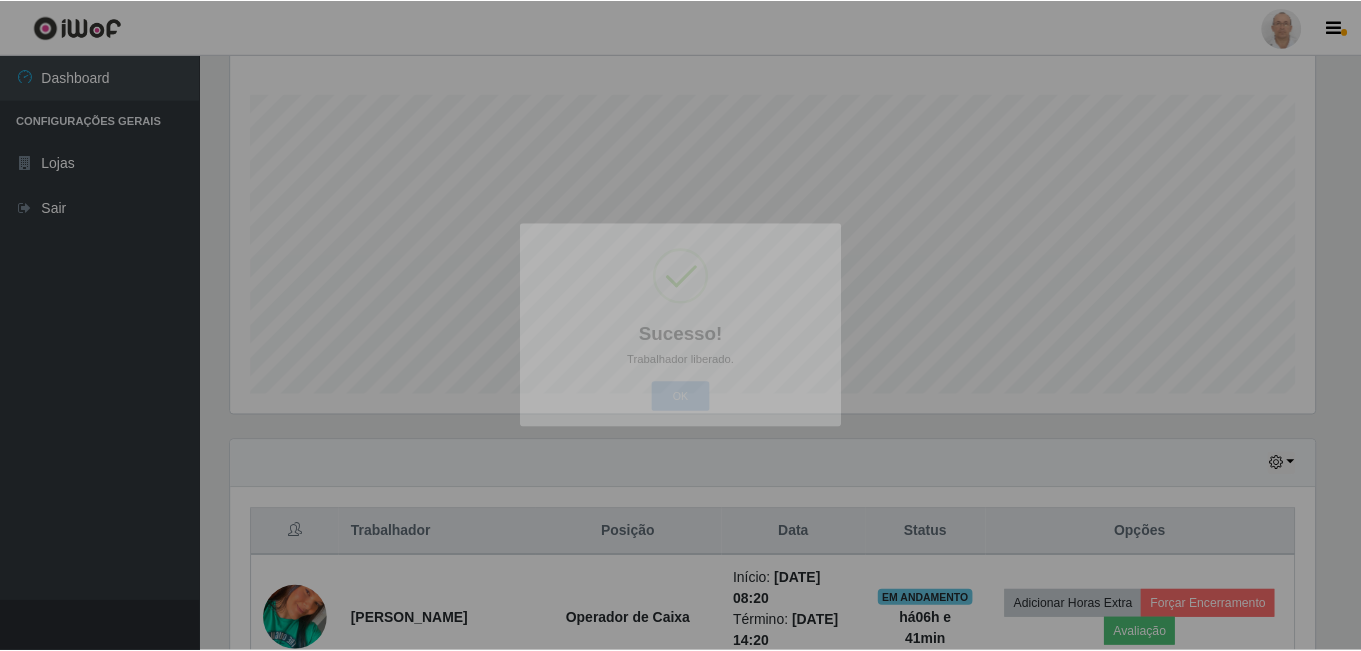 scroll, scrollTop: 999585, scrollLeft: 998901, axis: both 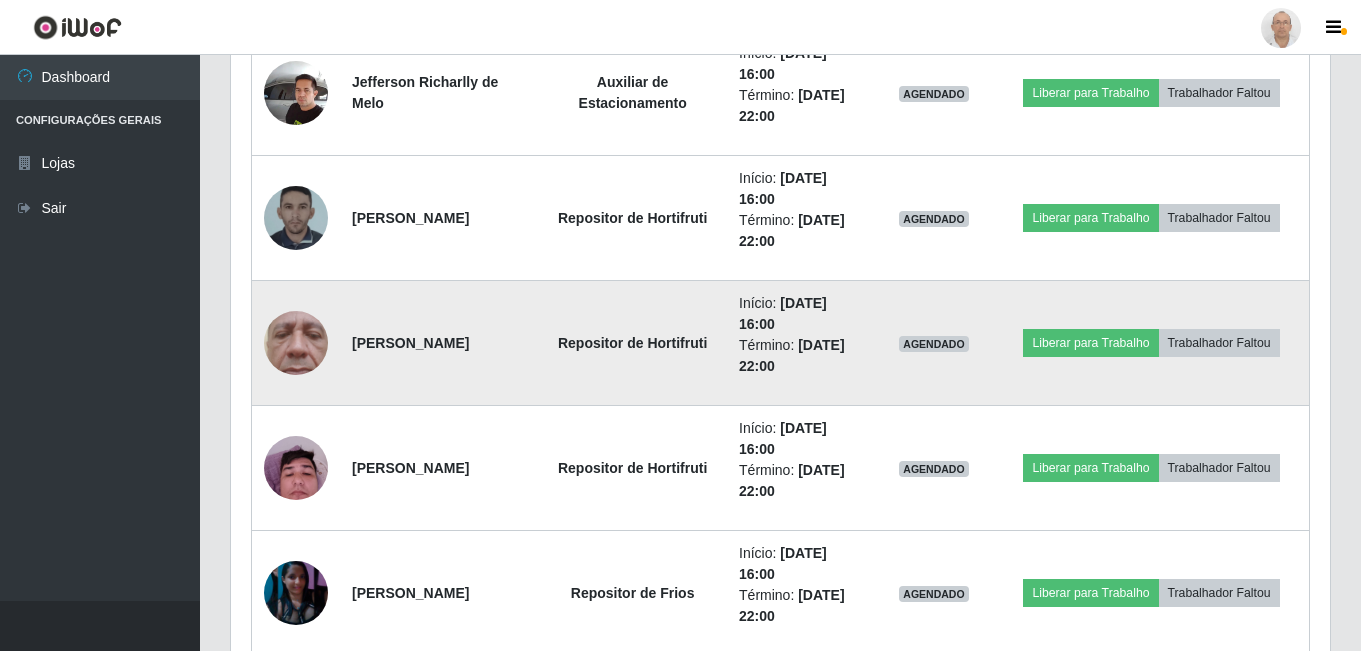 click at bounding box center (296, 343) 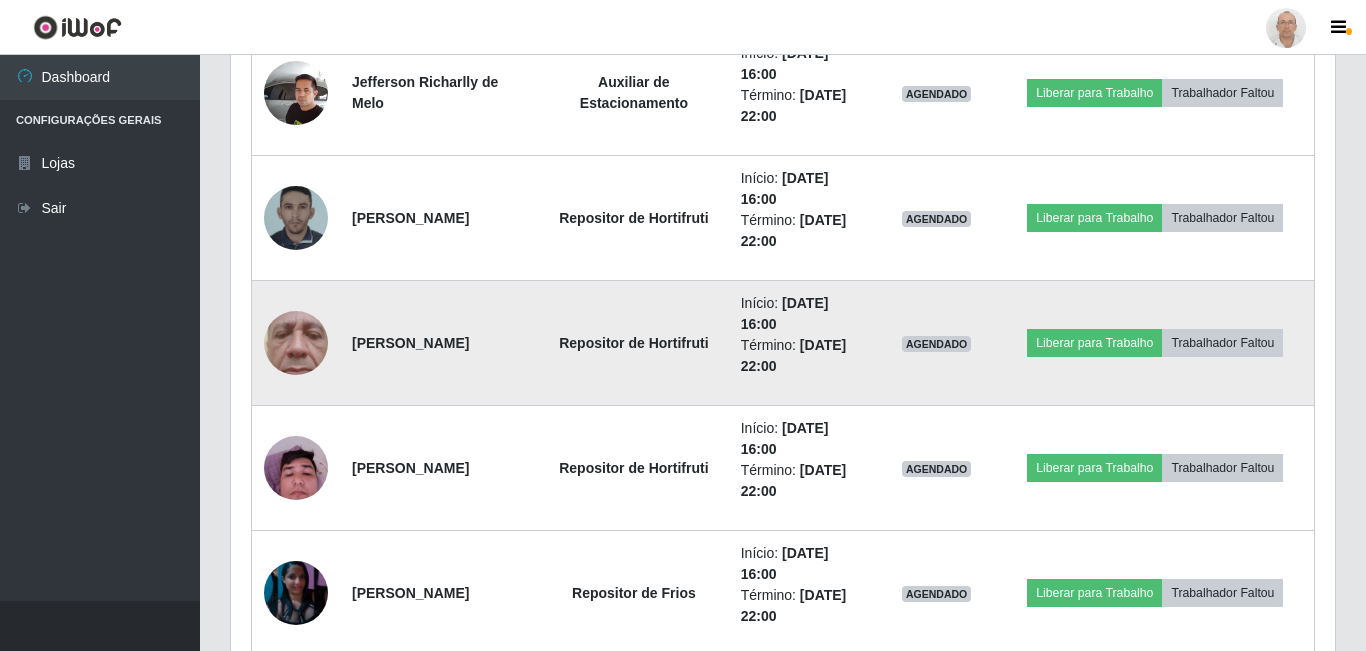 scroll, scrollTop: 999585, scrollLeft: 998911, axis: both 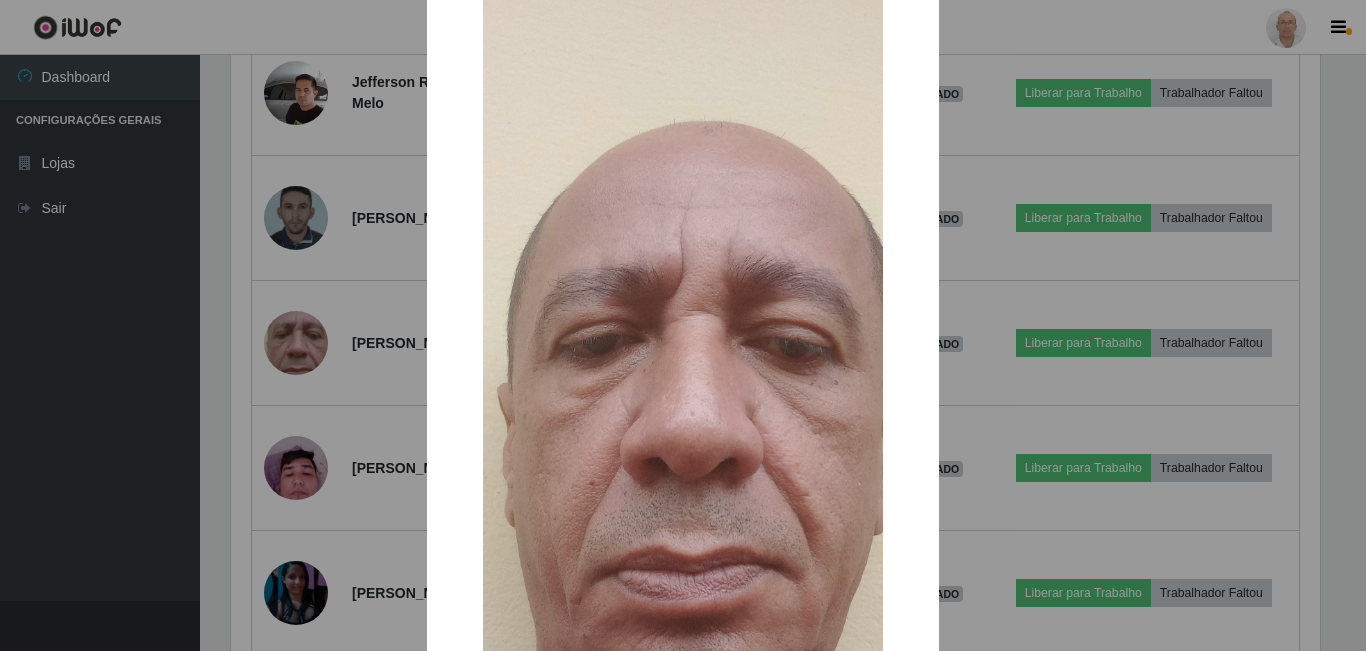 click on "× OK Cancel" at bounding box center [683, 325] 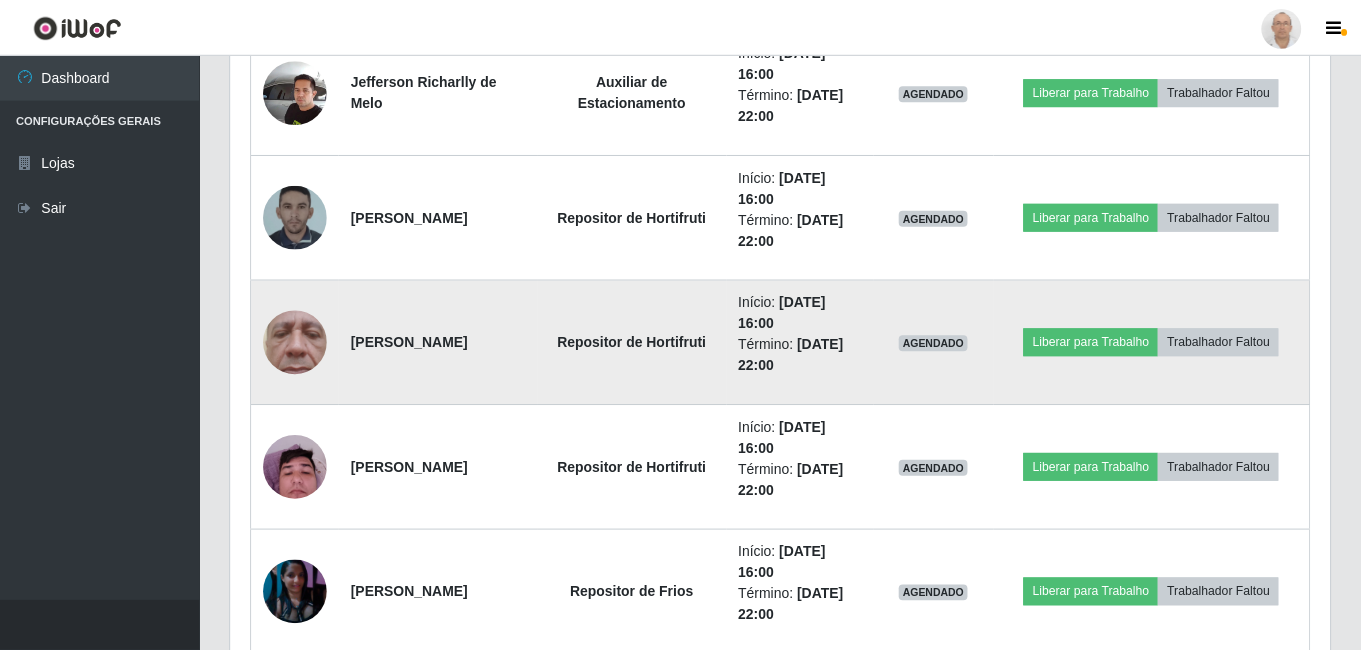scroll, scrollTop: 999585, scrollLeft: 998901, axis: both 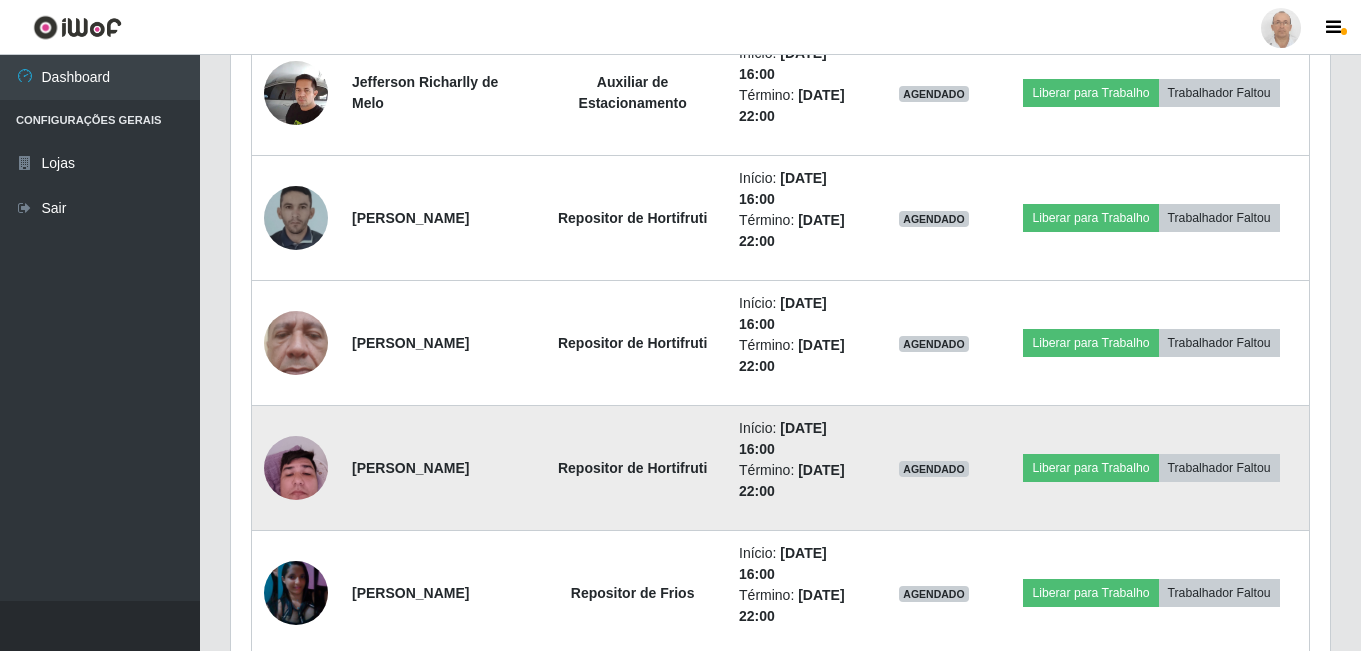 click at bounding box center (296, 467) 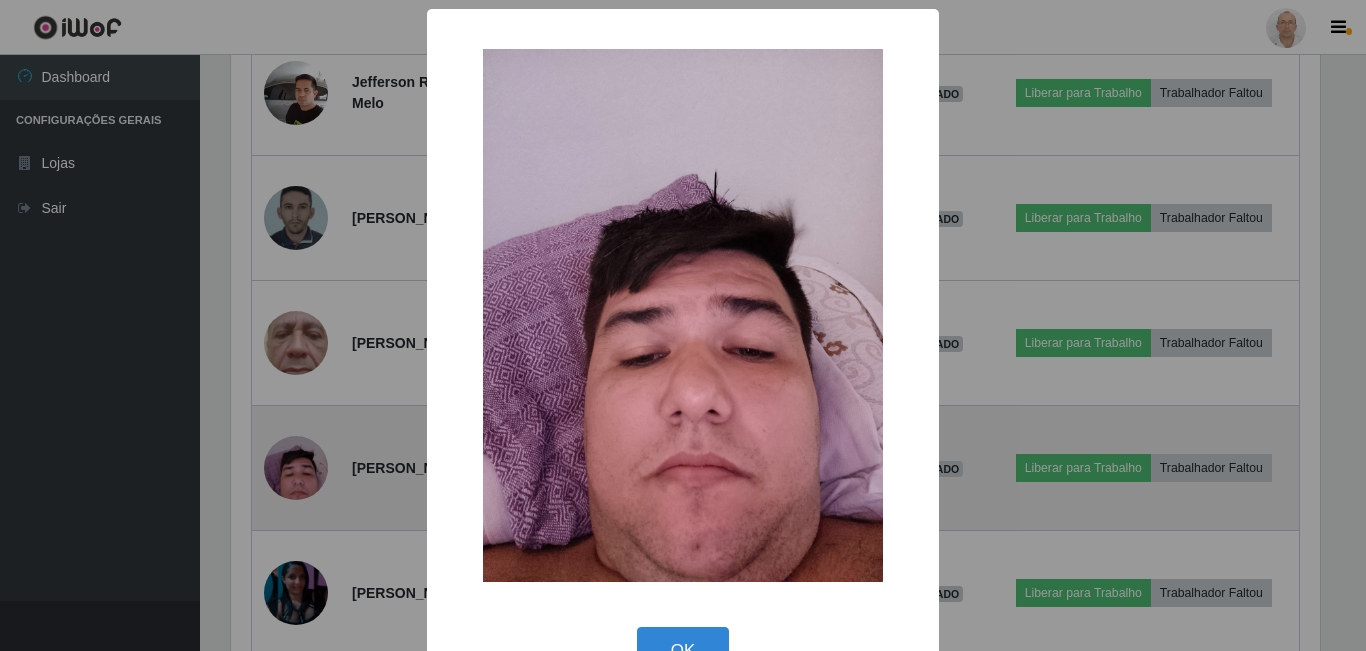 scroll, scrollTop: 999585, scrollLeft: 998911, axis: both 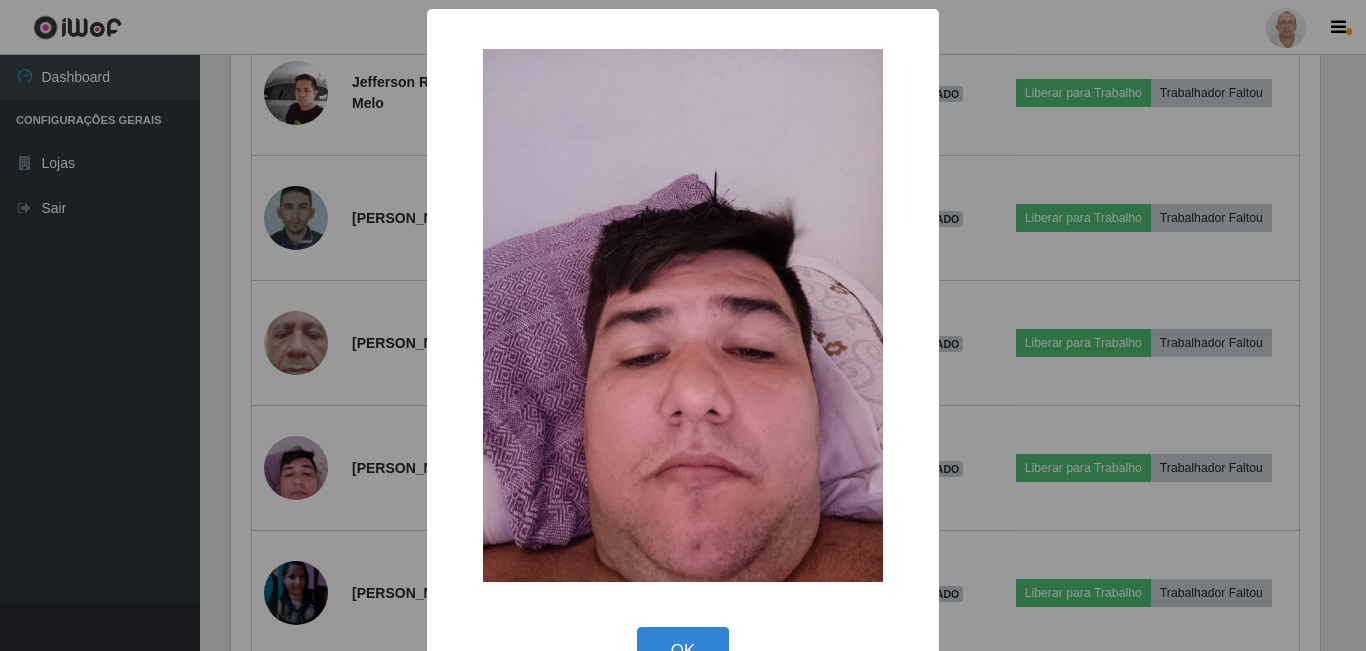 click on "× OK Cancel" at bounding box center [683, 325] 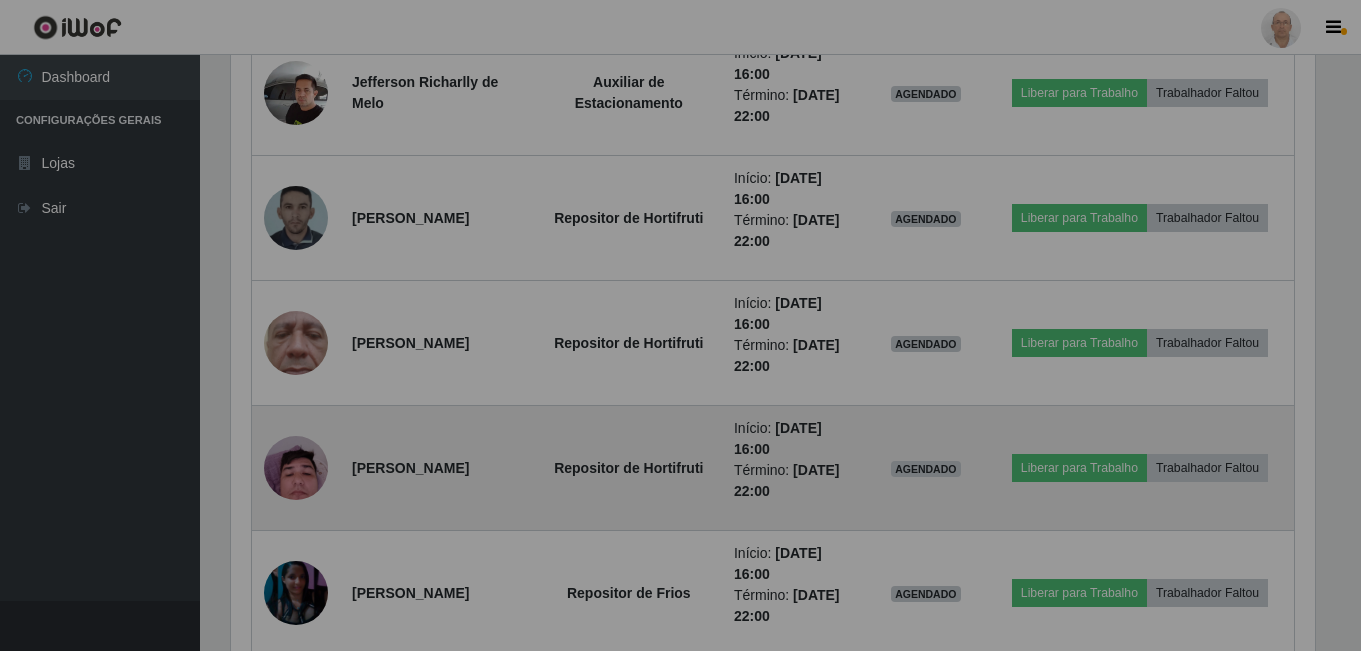 scroll, scrollTop: 999585, scrollLeft: 998901, axis: both 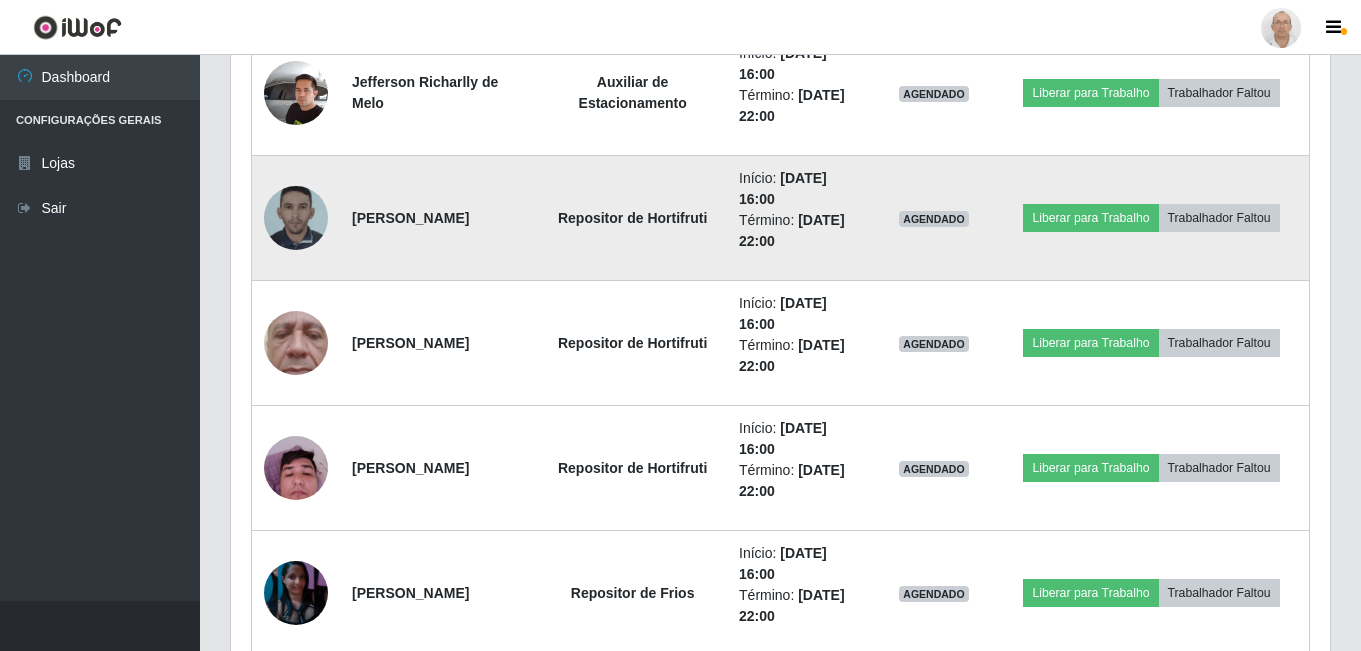 click at bounding box center [296, 218] 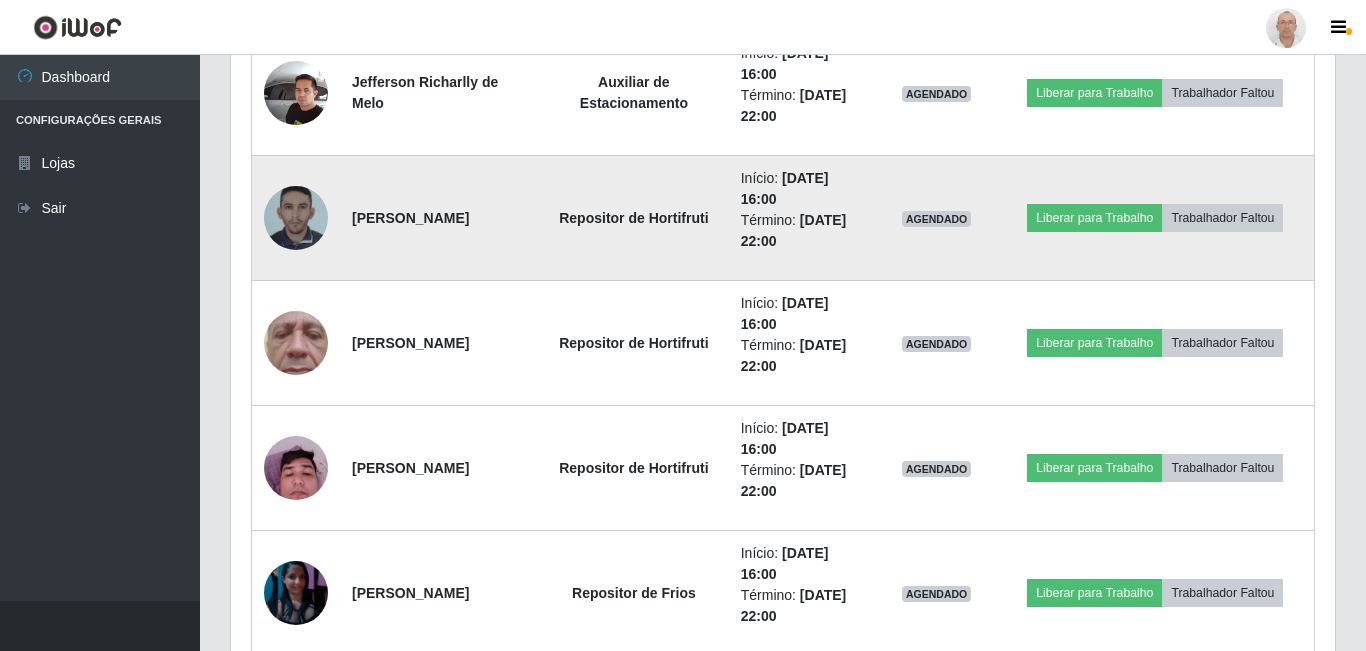 scroll, scrollTop: 999585, scrollLeft: 998911, axis: both 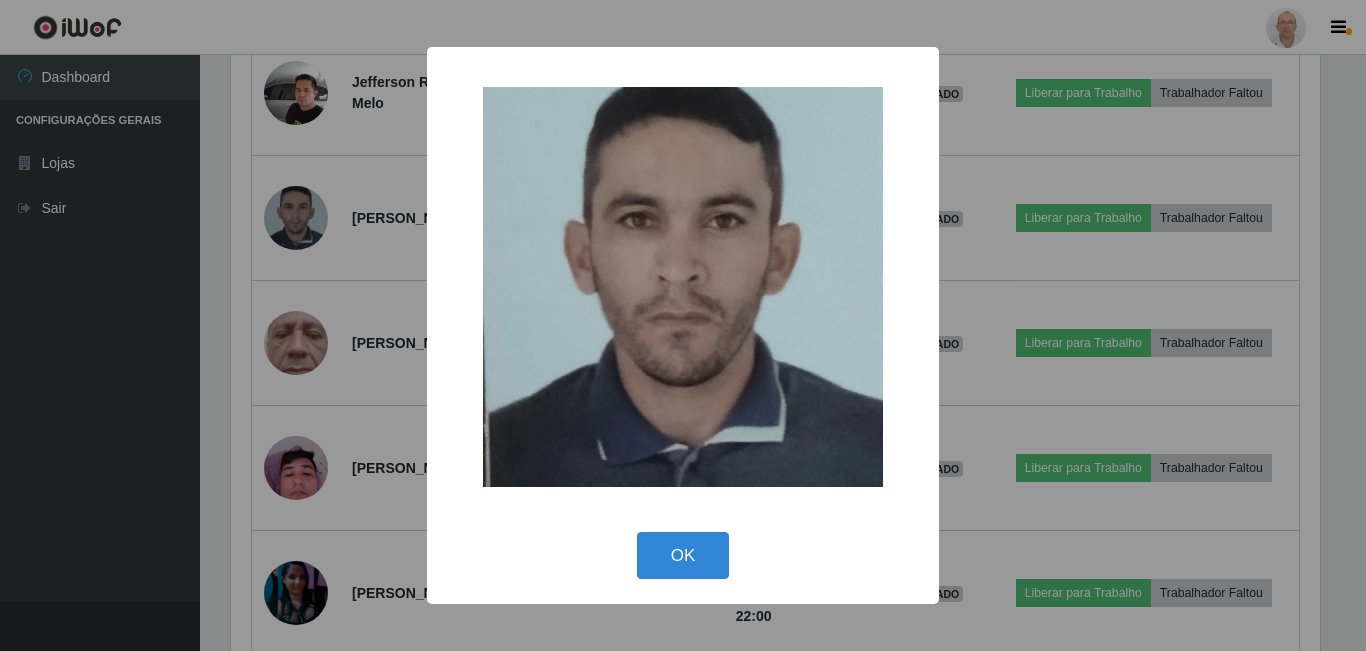 click on "× OK Cancel" at bounding box center [683, 325] 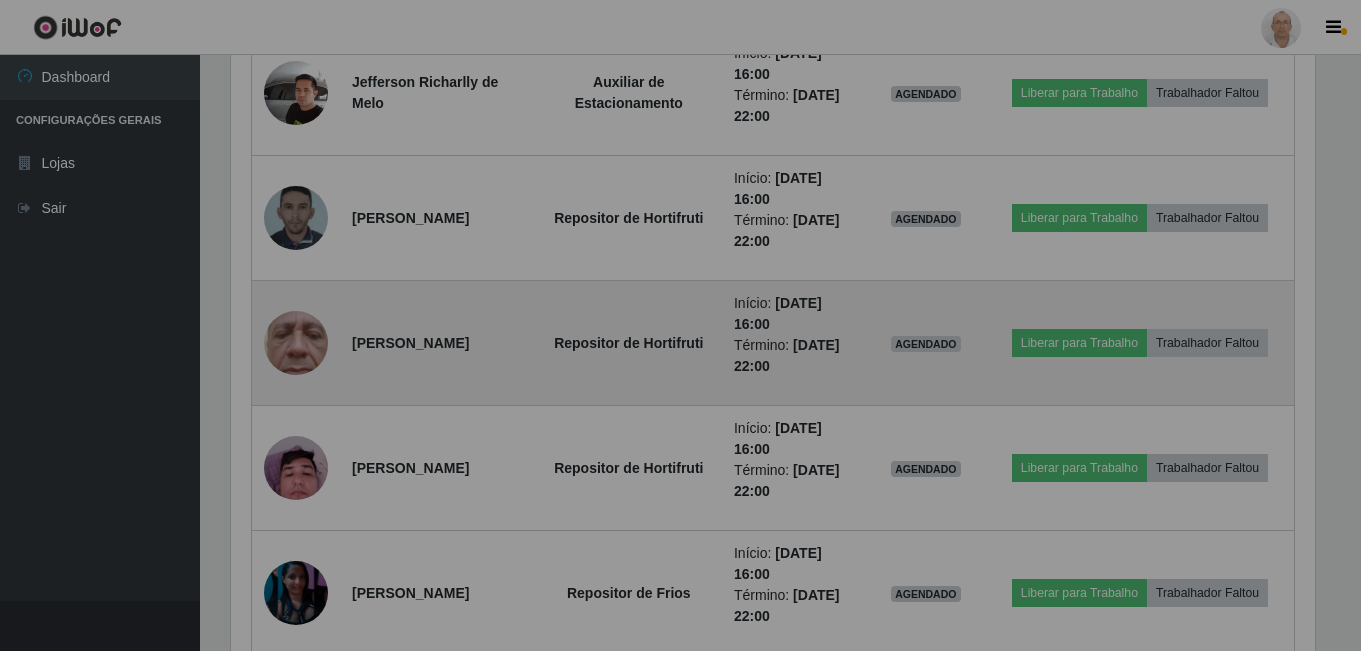 scroll, scrollTop: 999585, scrollLeft: 998901, axis: both 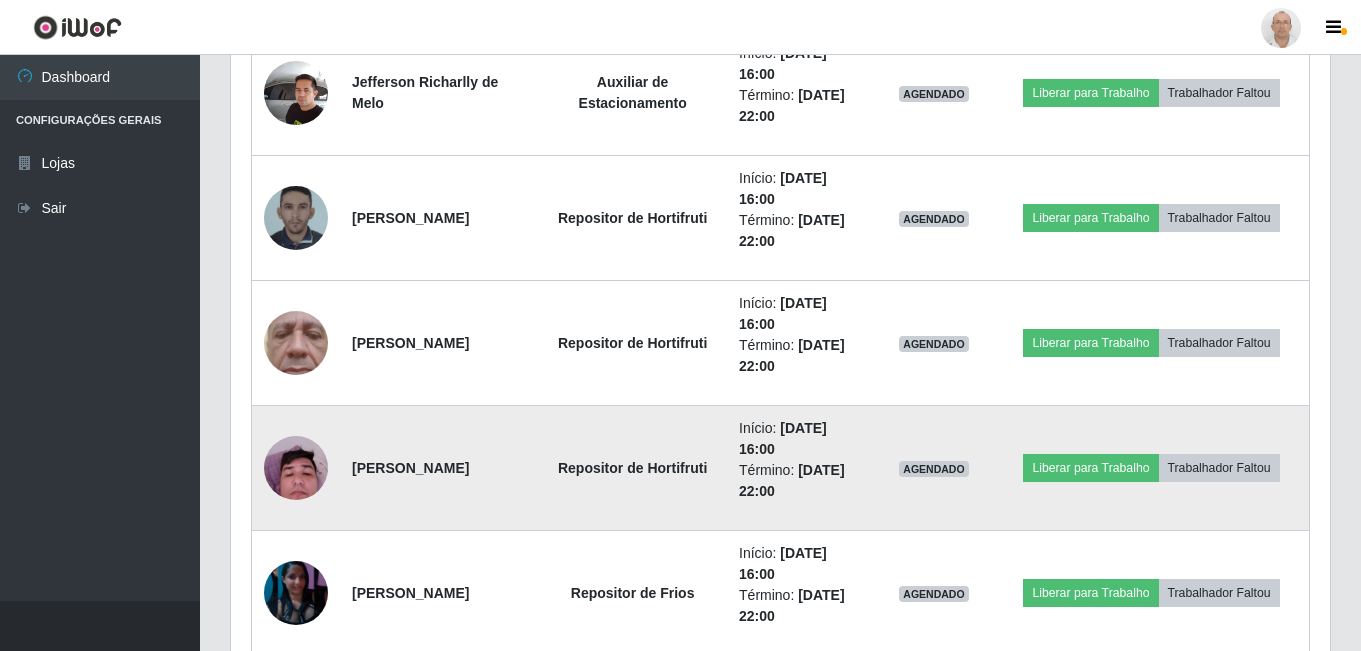 click at bounding box center [296, 468] 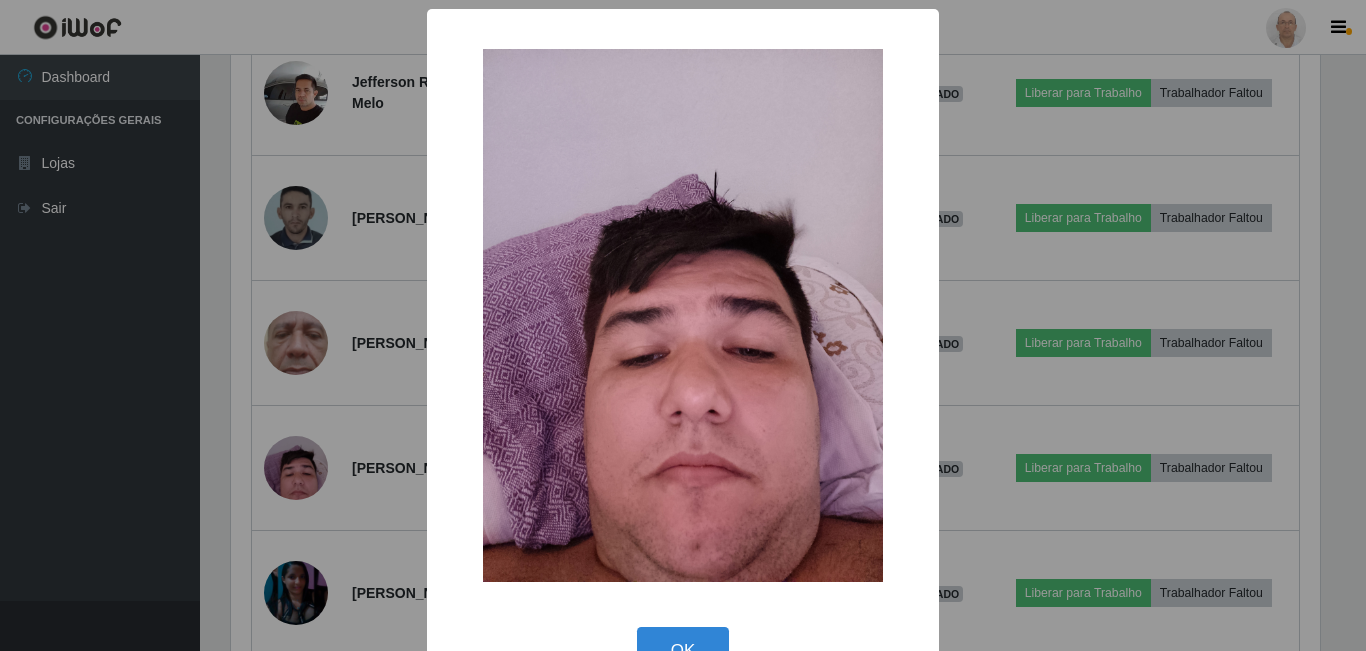 click on "× OK Cancel" at bounding box center [683, 325] 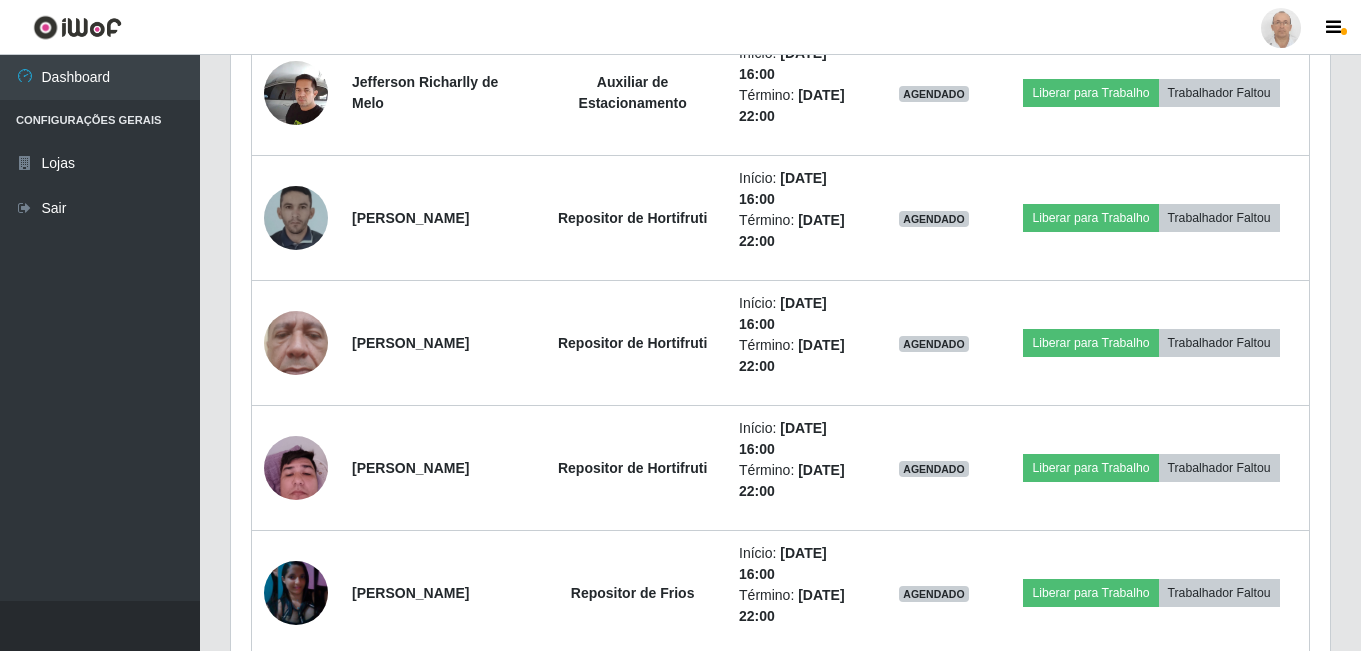 scroll, scrollTop: 999585, scrollLeft: 998901, axis: both 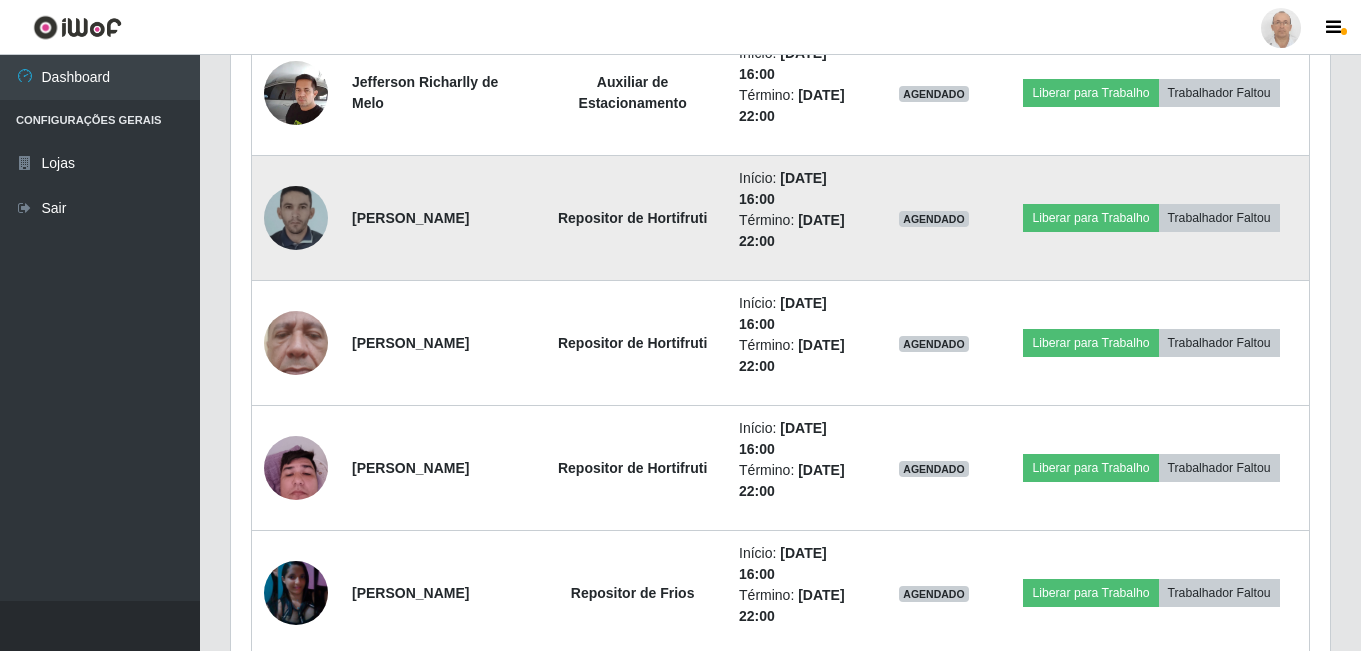 click at bounding box center (296, 218) 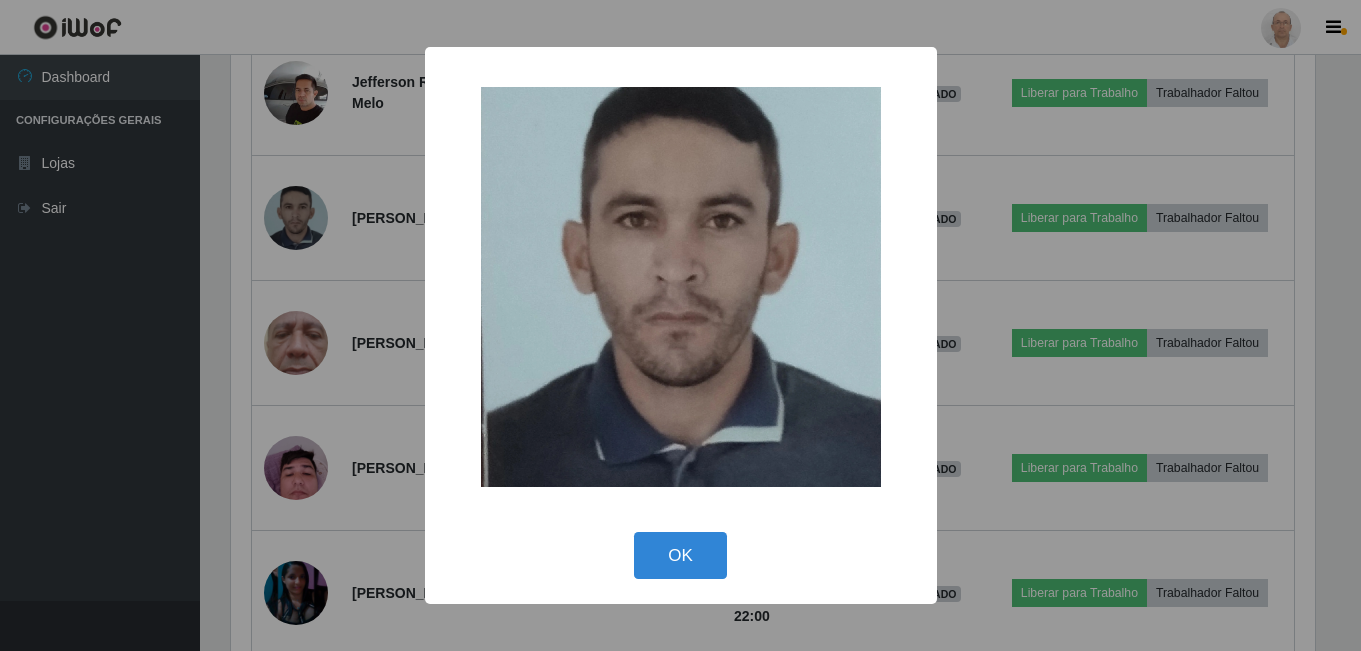 scroll, scrollTop: 999585, scrollLeft: 998911, axis: both 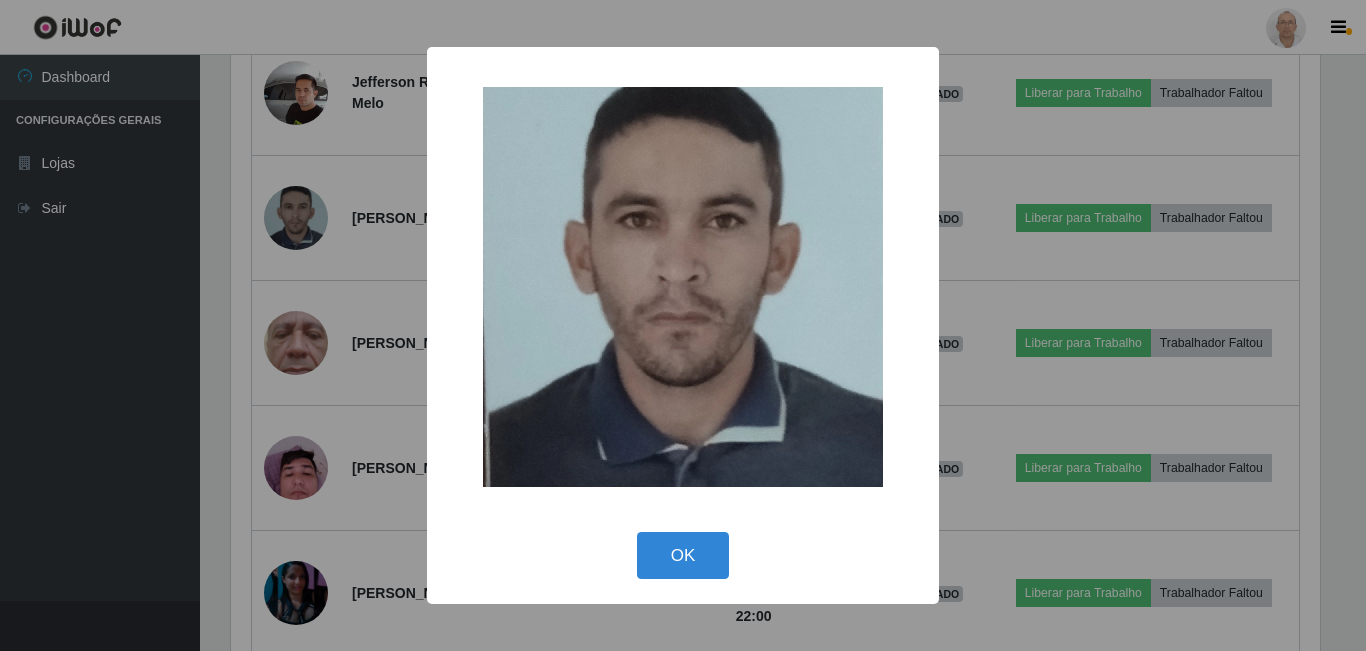 click on "× OK Cancel" at bounding box center (683, 325) 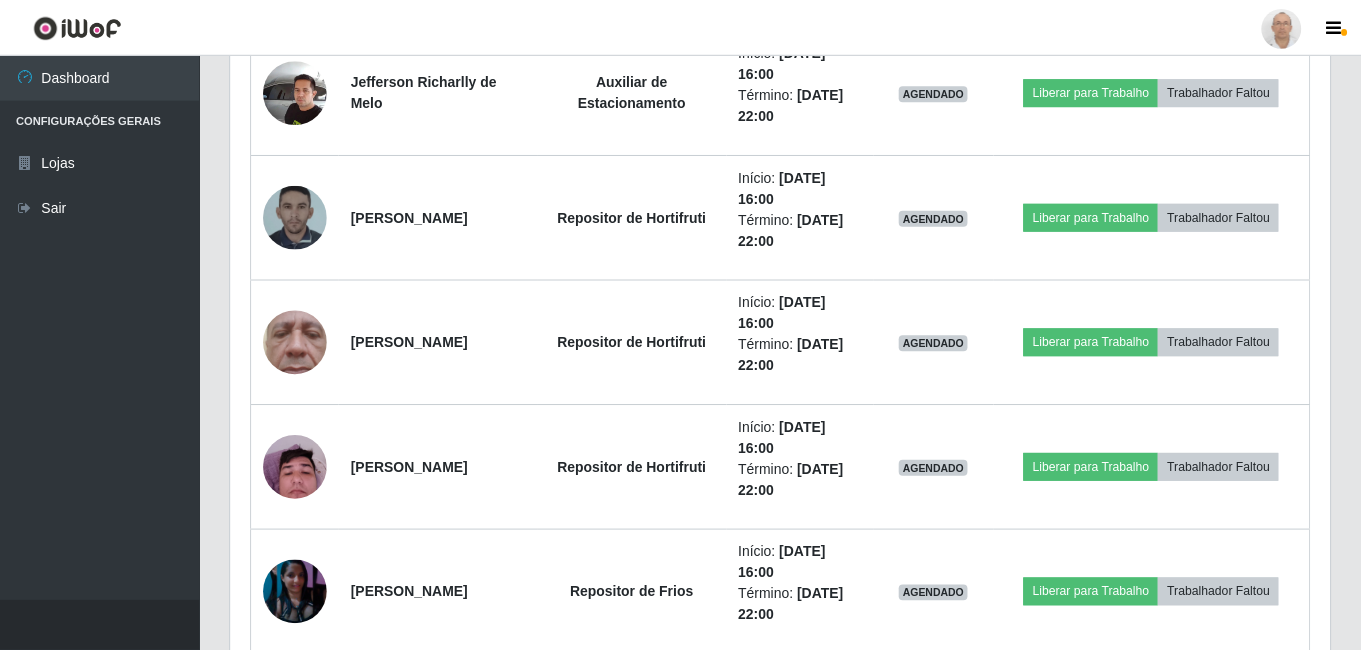 scroll, scrollTop: 999585, scrollLeft: 998901, axis: both 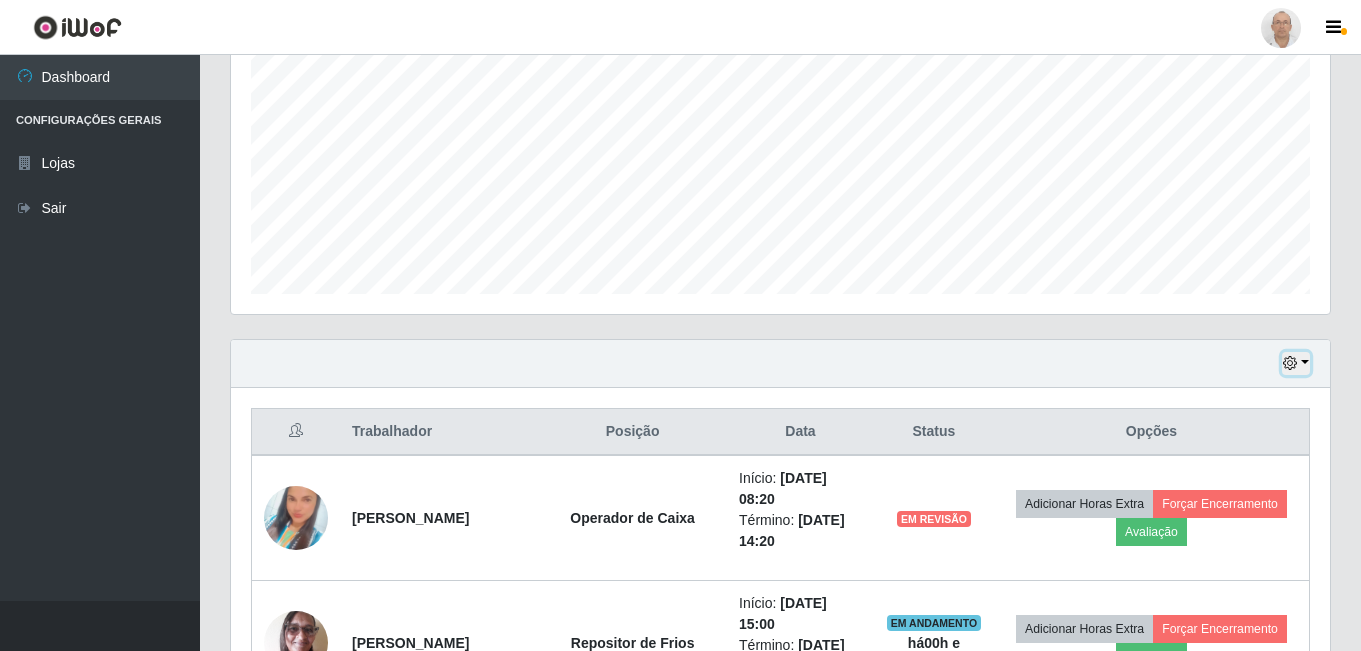 click at bounding box center [1290, 363] 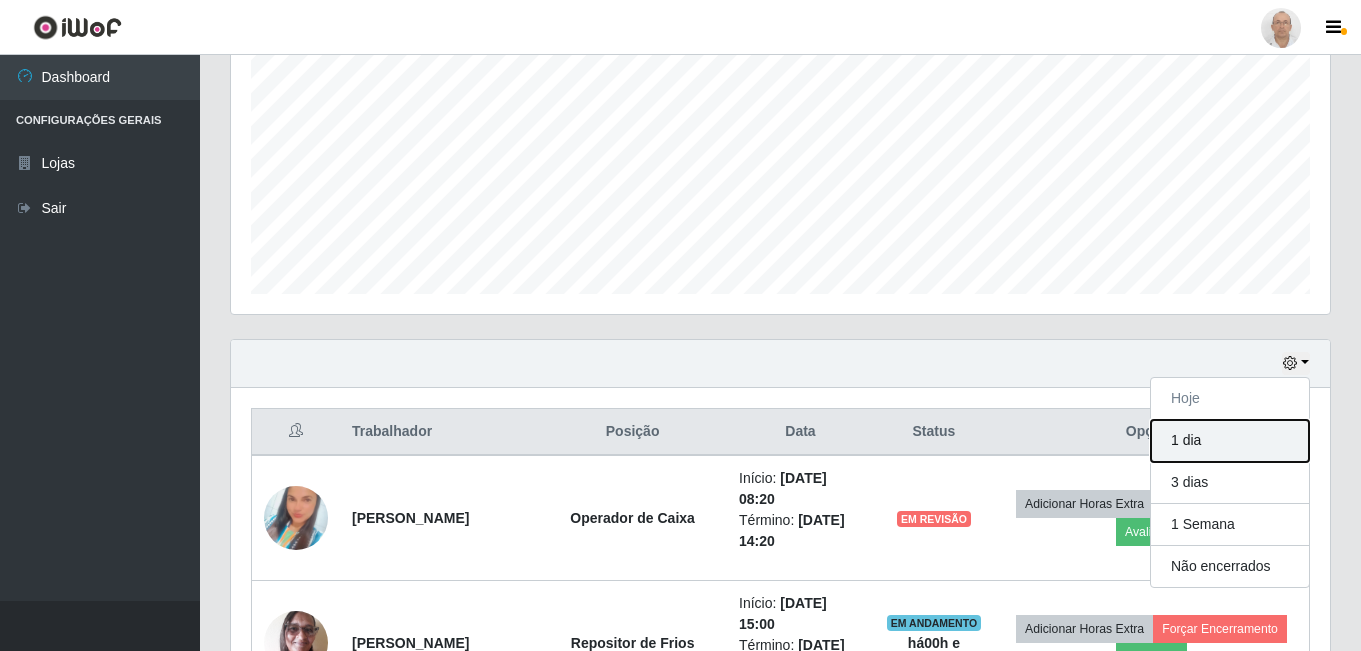 click on "1 dia" at bounding box center [1230, 441] 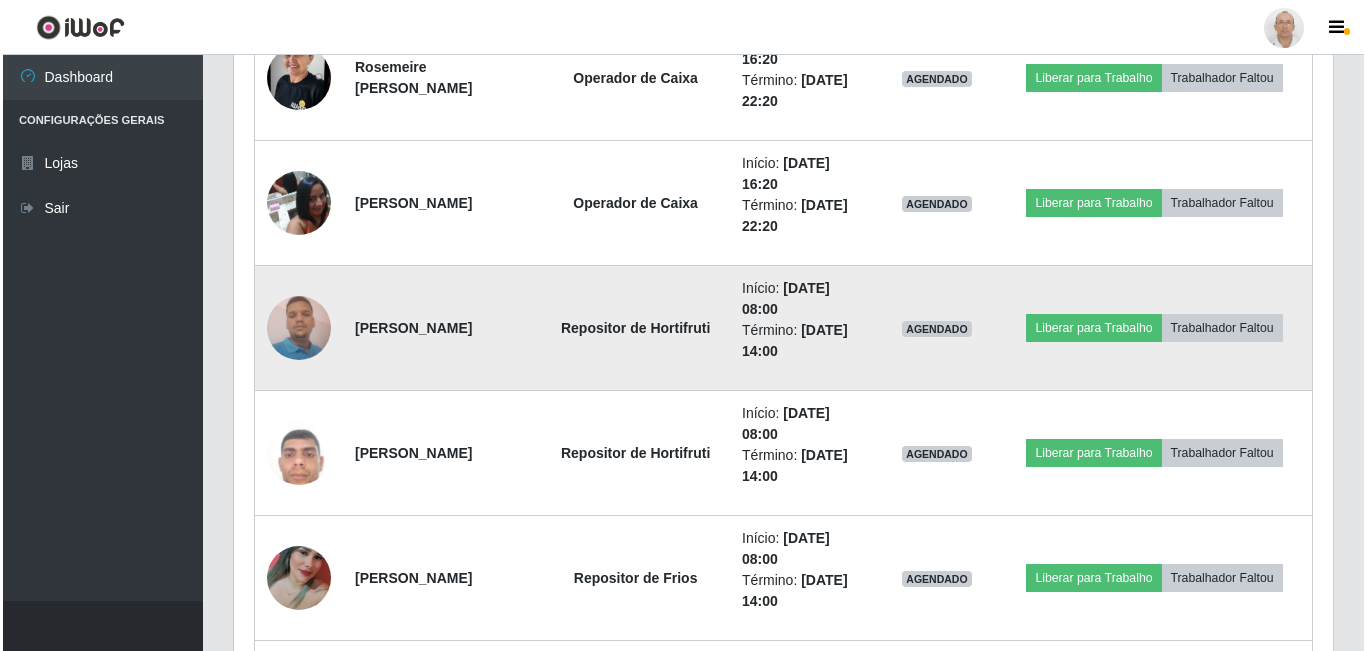 scroll, scrollTop: 2521, scrollLeft: 0, axis: vertical 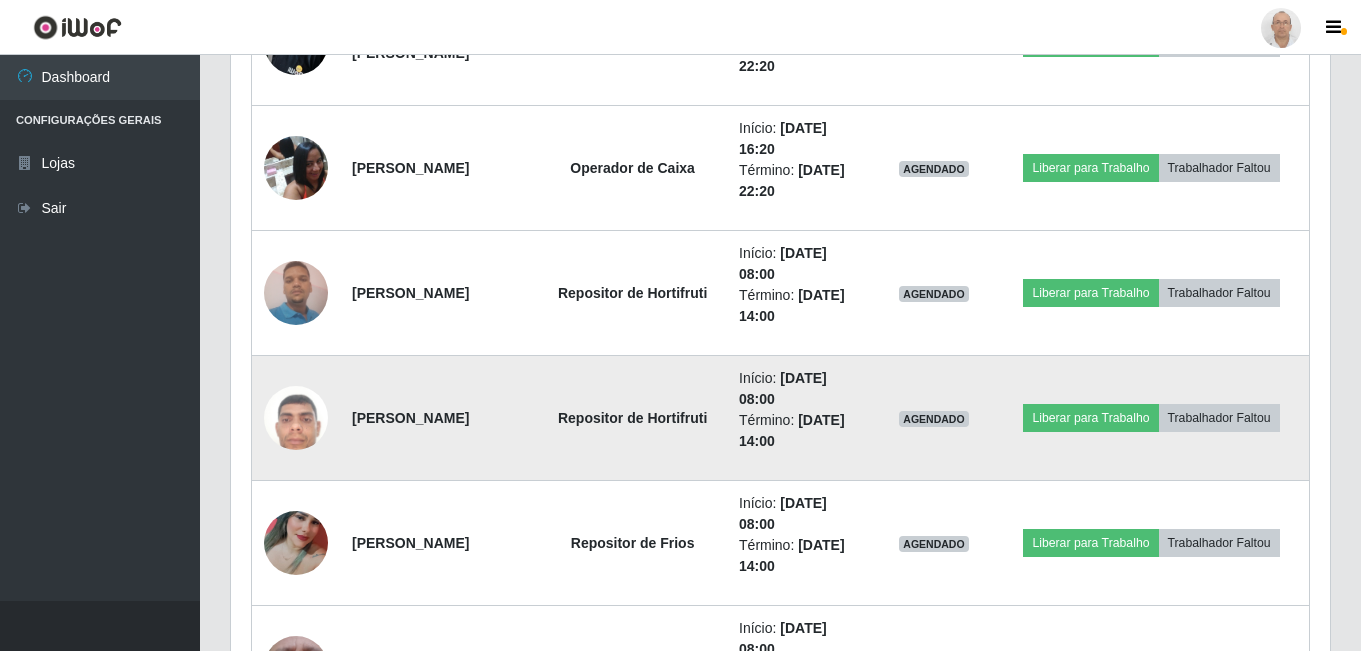 click at bounding box center [296, 418] 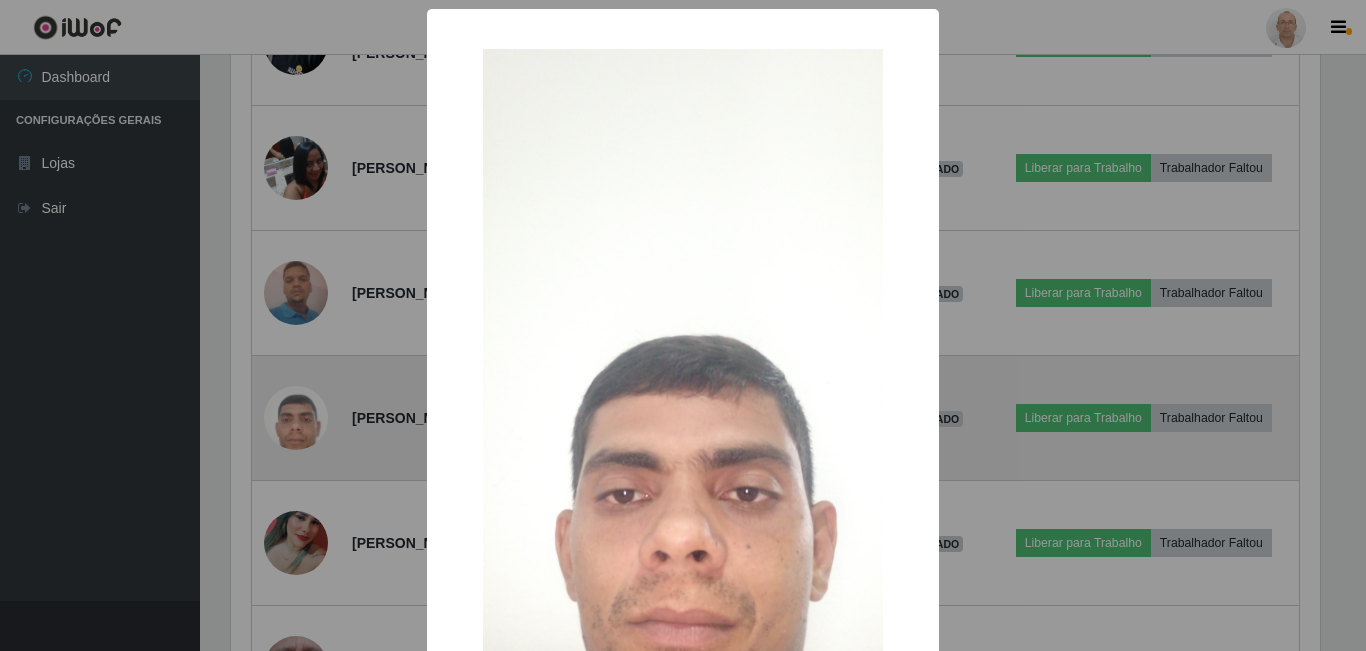scroll, scrollTop: 999585, scrollLeft: 998911, axis: both 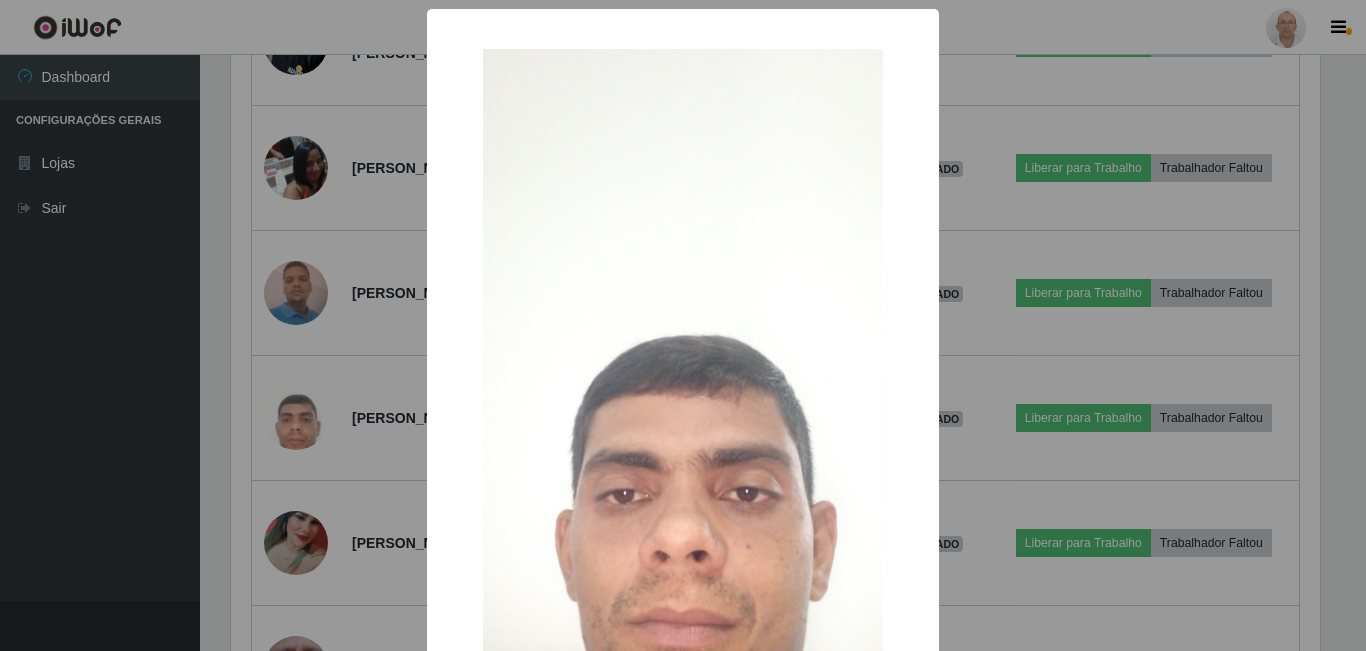 click at bounding box center (683, 482) 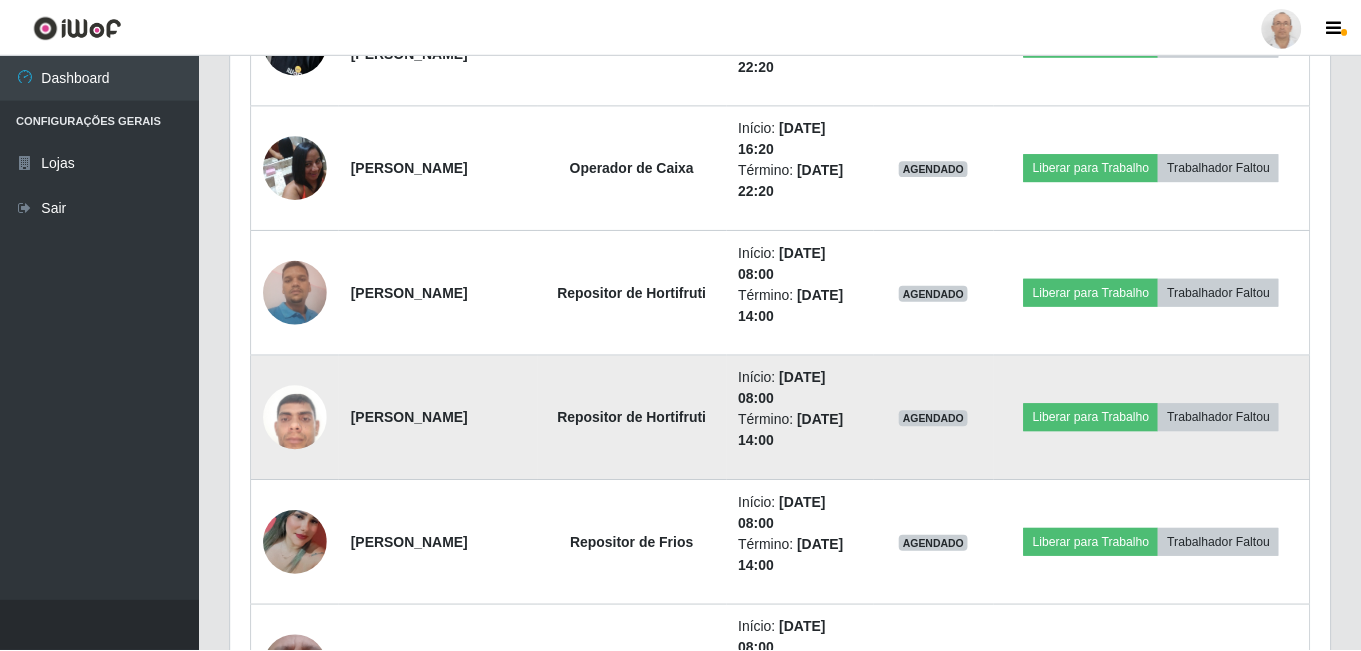 scroll, scrollTop: 999585, scrollLeft: 998901, axis: both 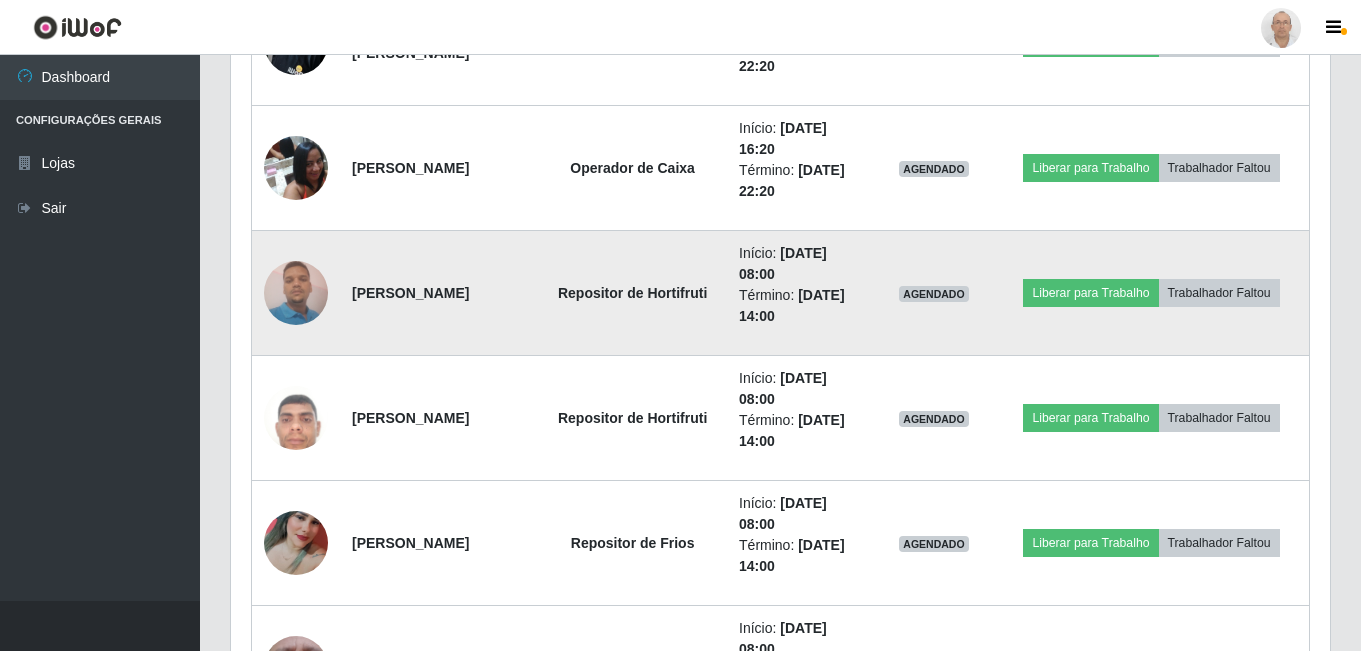 click at bounding box center (296, 292) 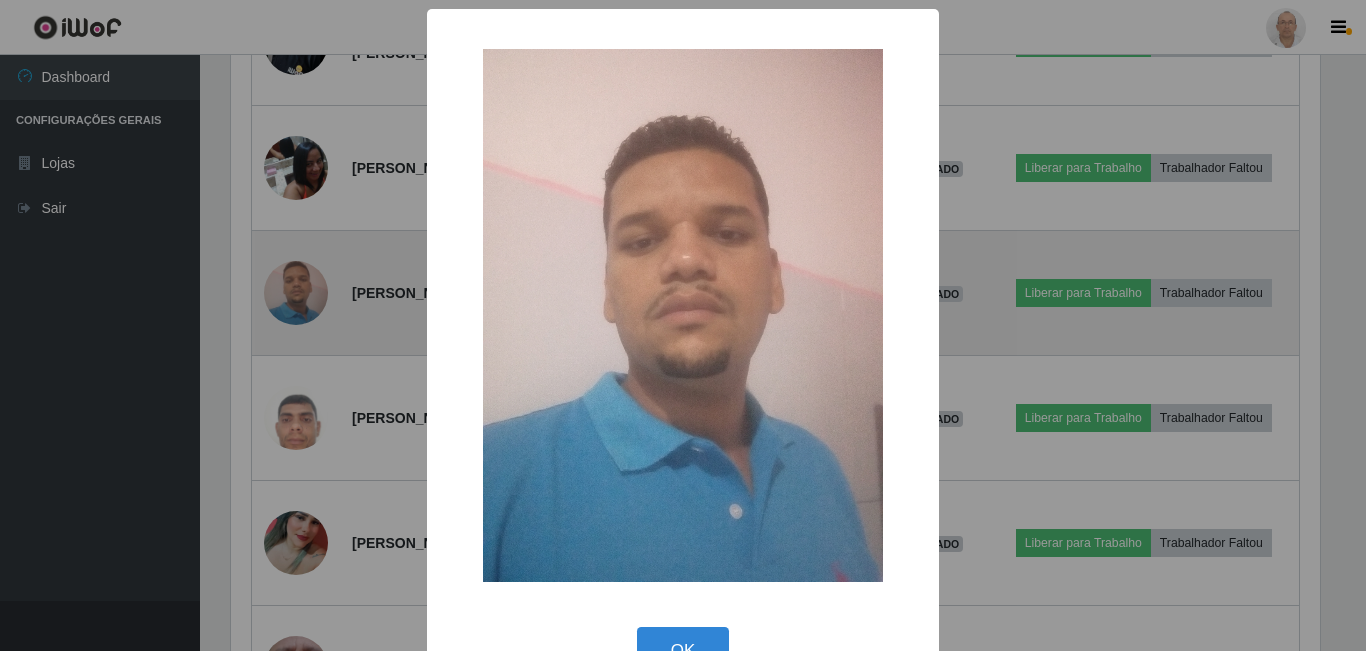 scroll, scrollTop: 999585, scrollLeft: 998911, axis: both 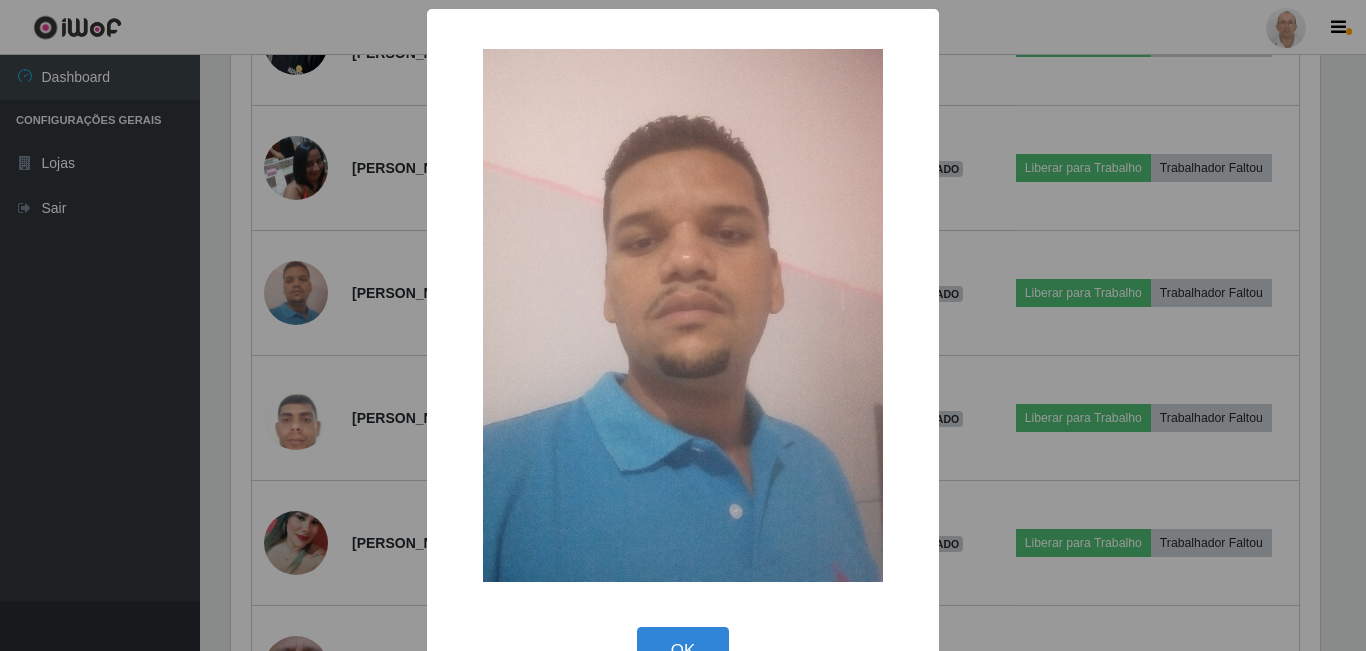 click on "× OK Cancel" at bounding box center [683, 325] 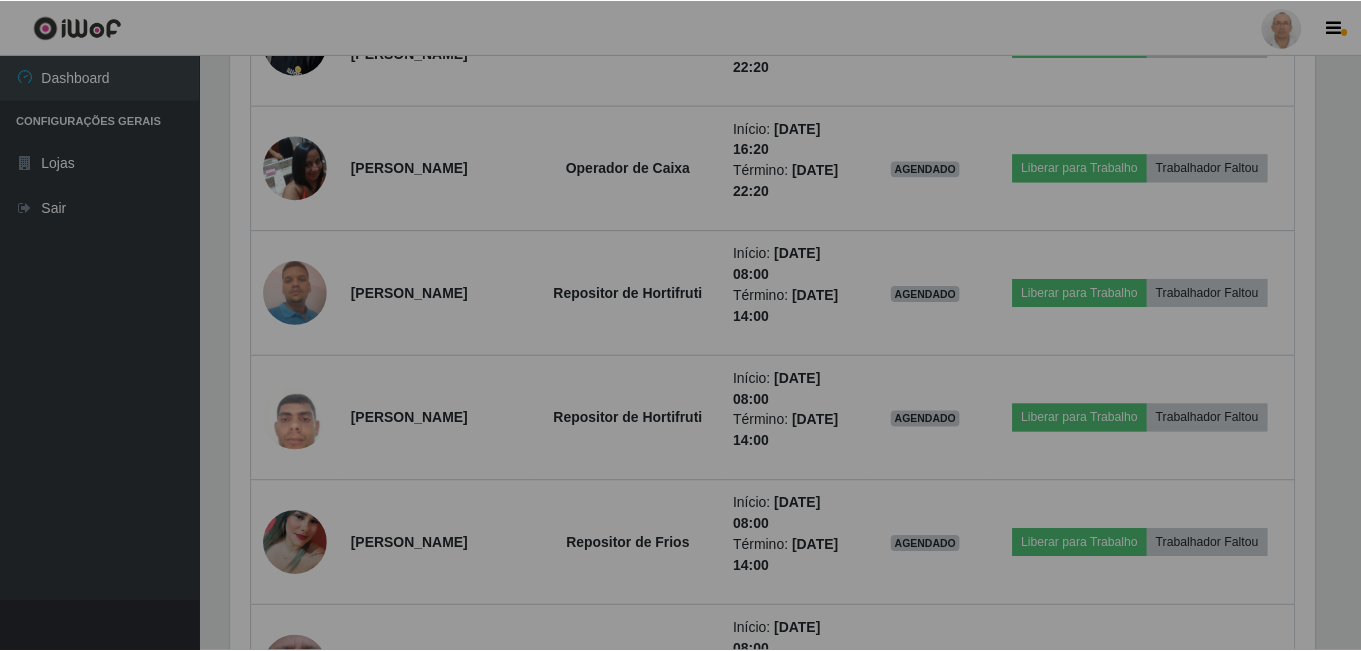 scroll, scrollTop: 999585, scrollLeft: 998901, axis: both 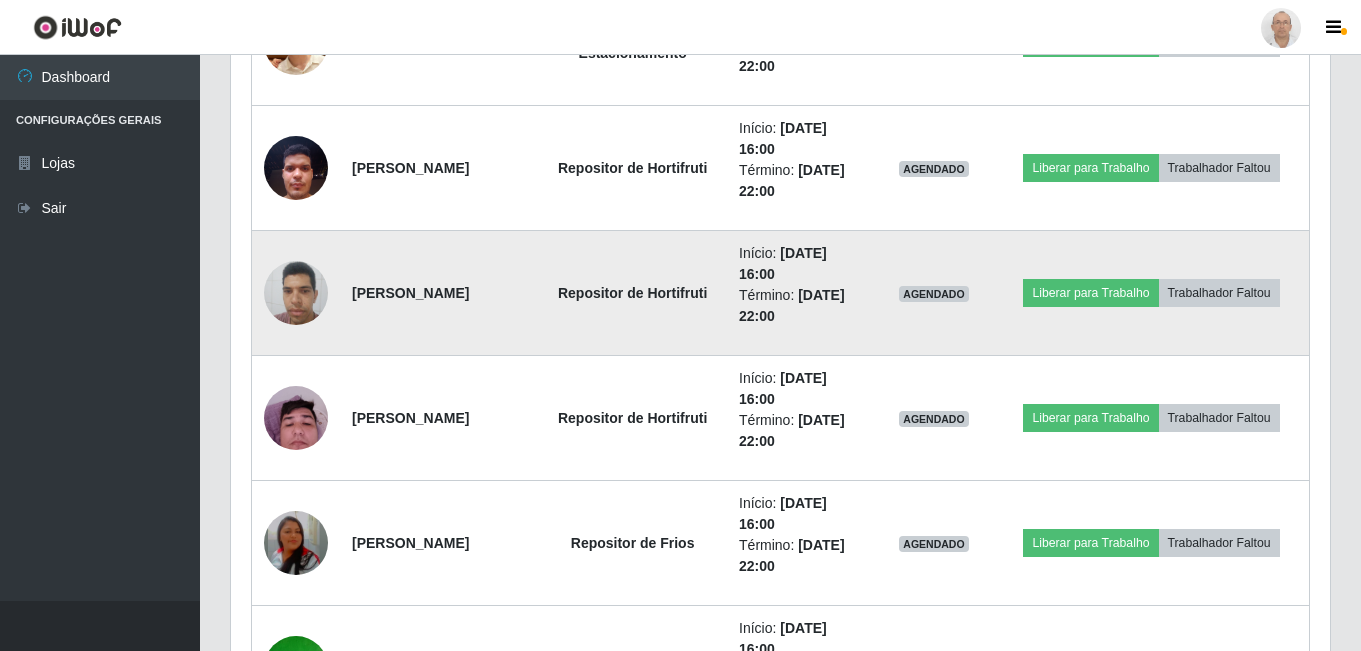 click at bounding box center (296, 292) 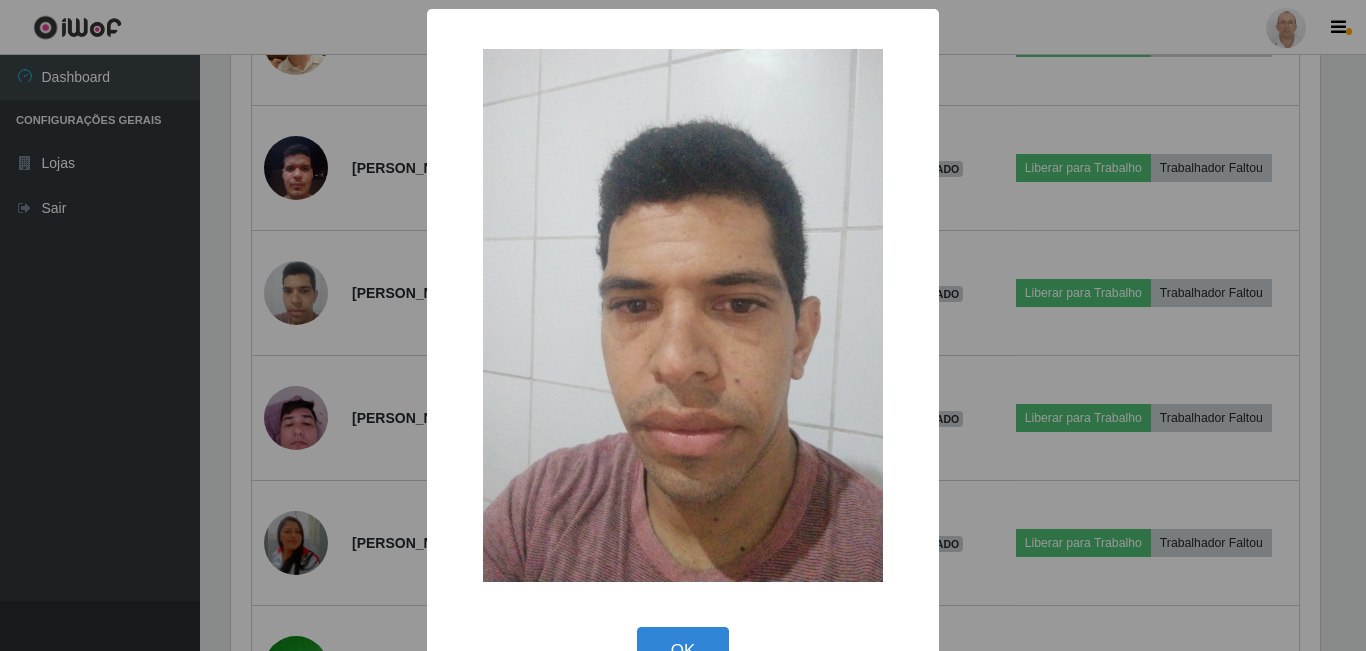 click on "× OK Cancel" at bounding box center [683, 325] 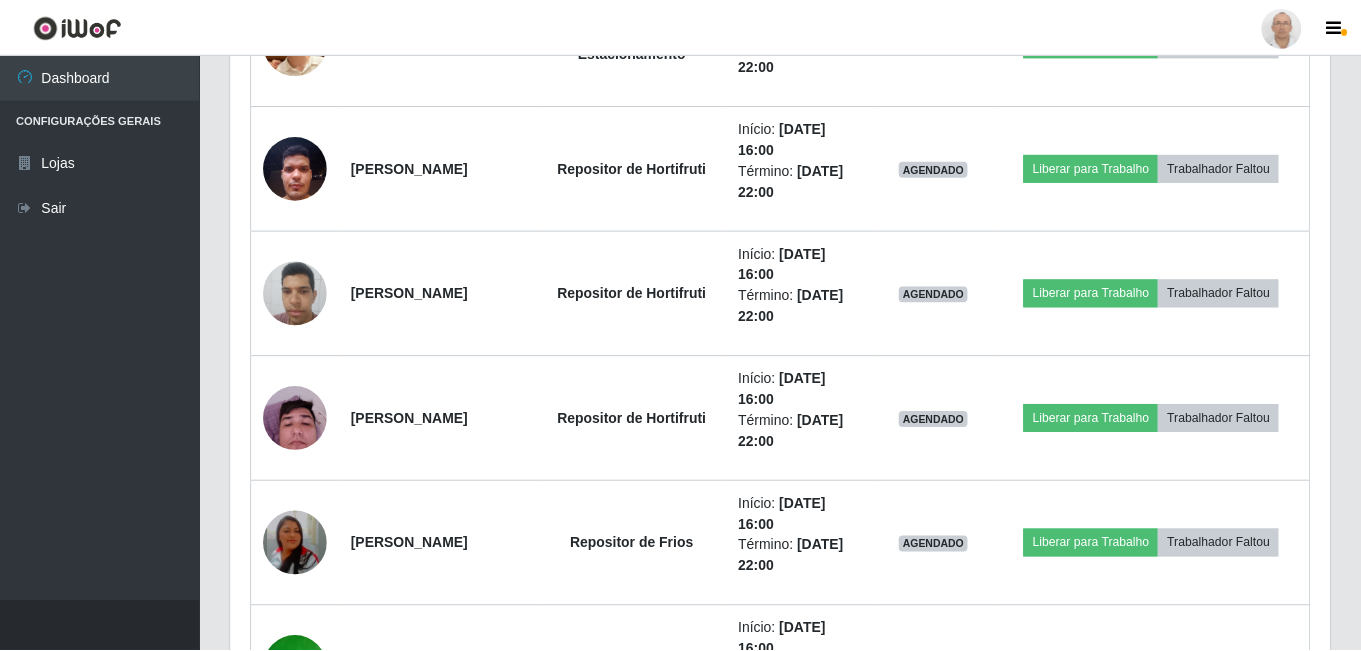 scroll, scrollTop: 999585, scrollLeft: 998901, axis: both 